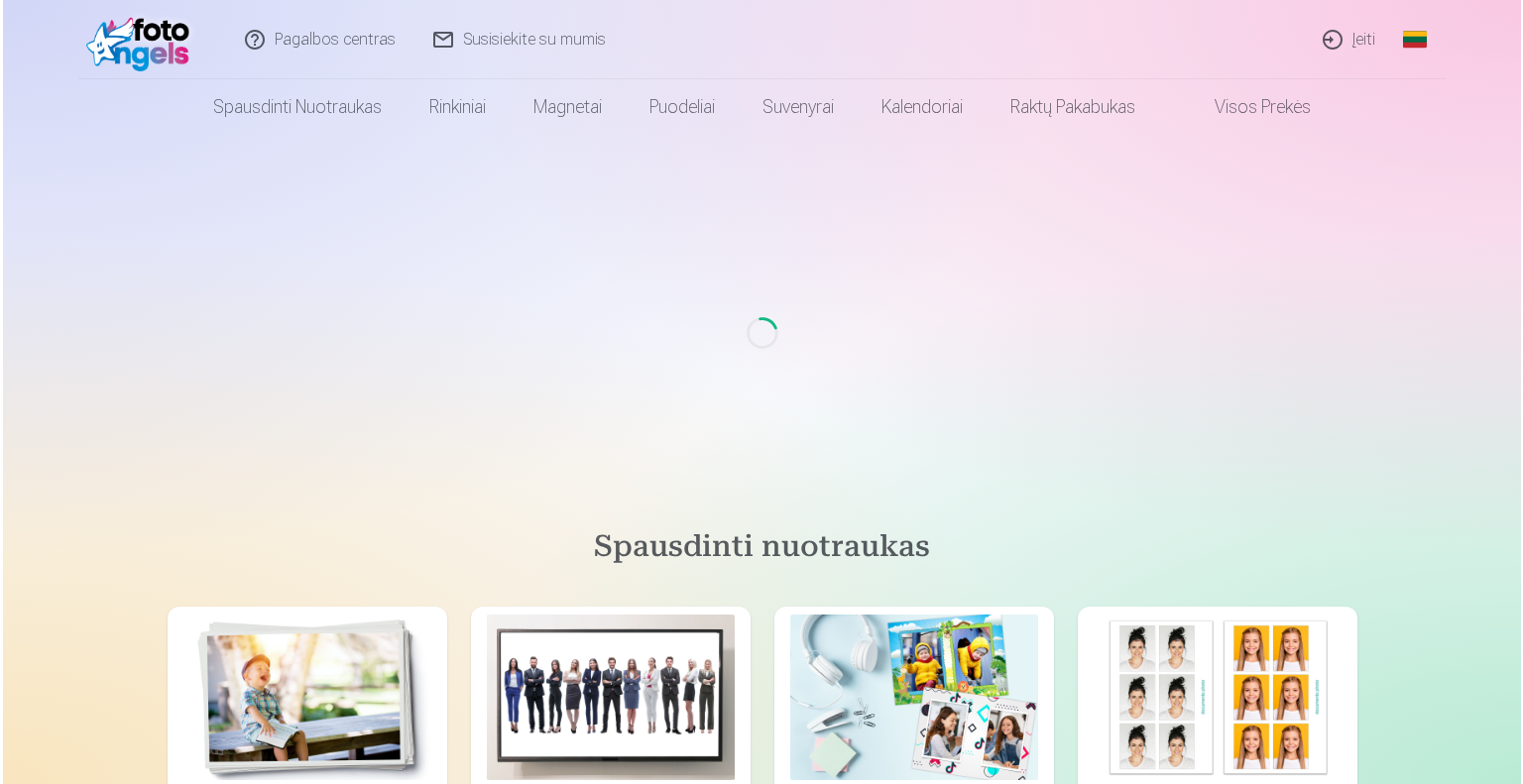scroll, scrollTop: 0, scrollLeft: 0, axis: both 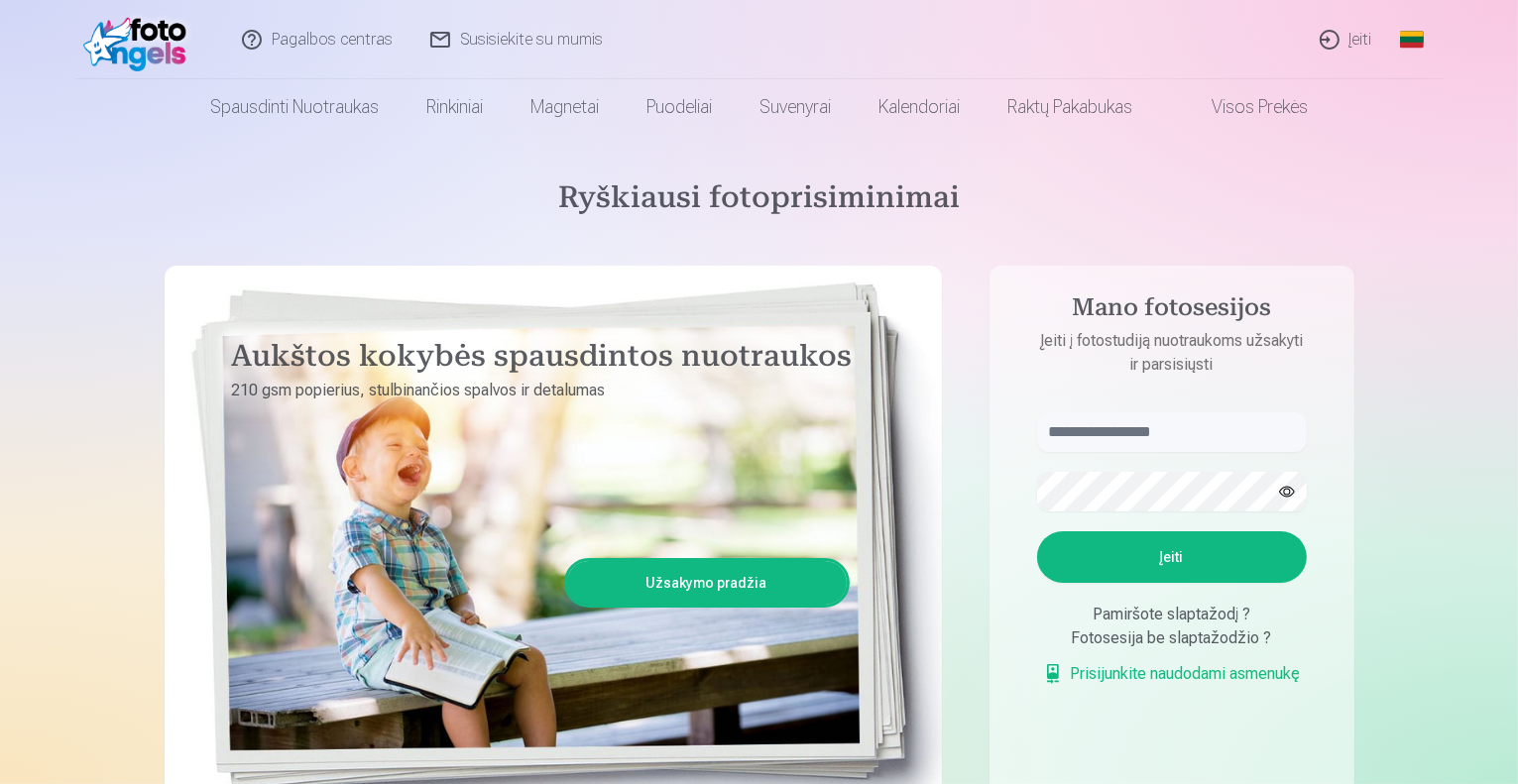 click on "Įeiti" at bounding box center (1346, 40) 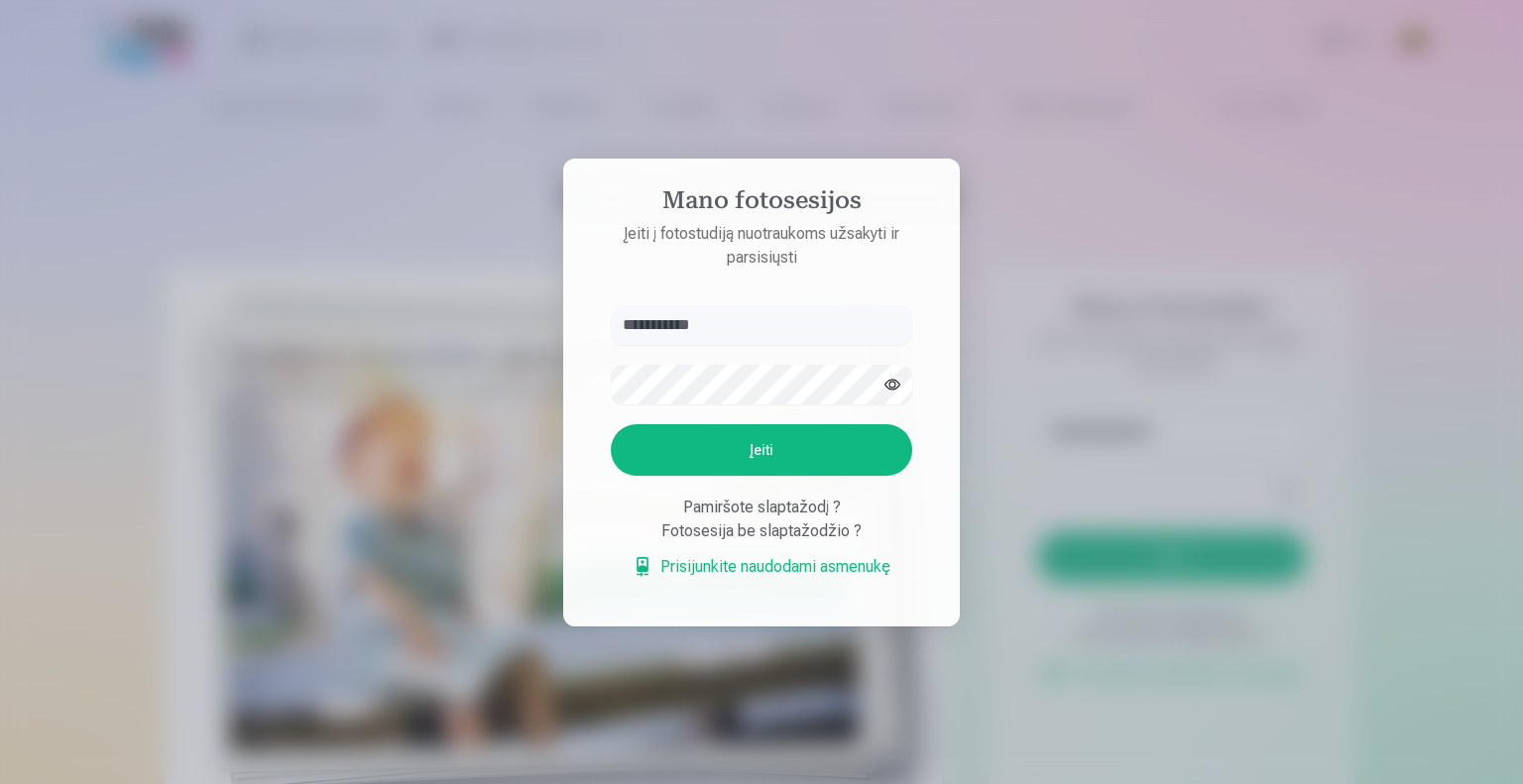 type on "**********" 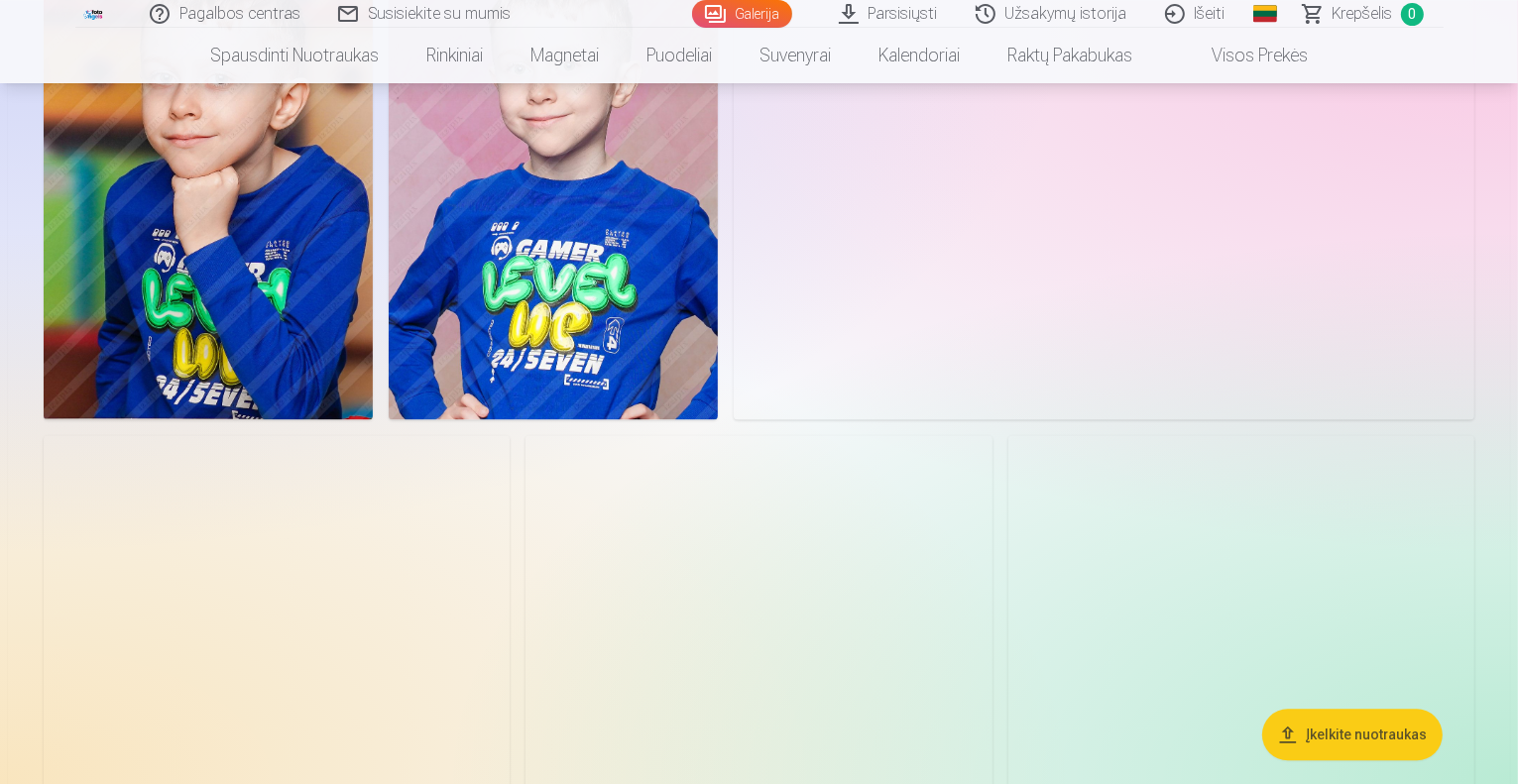 scroll, scrollTop: 4559, scrollLeft: 0, axis: vertical 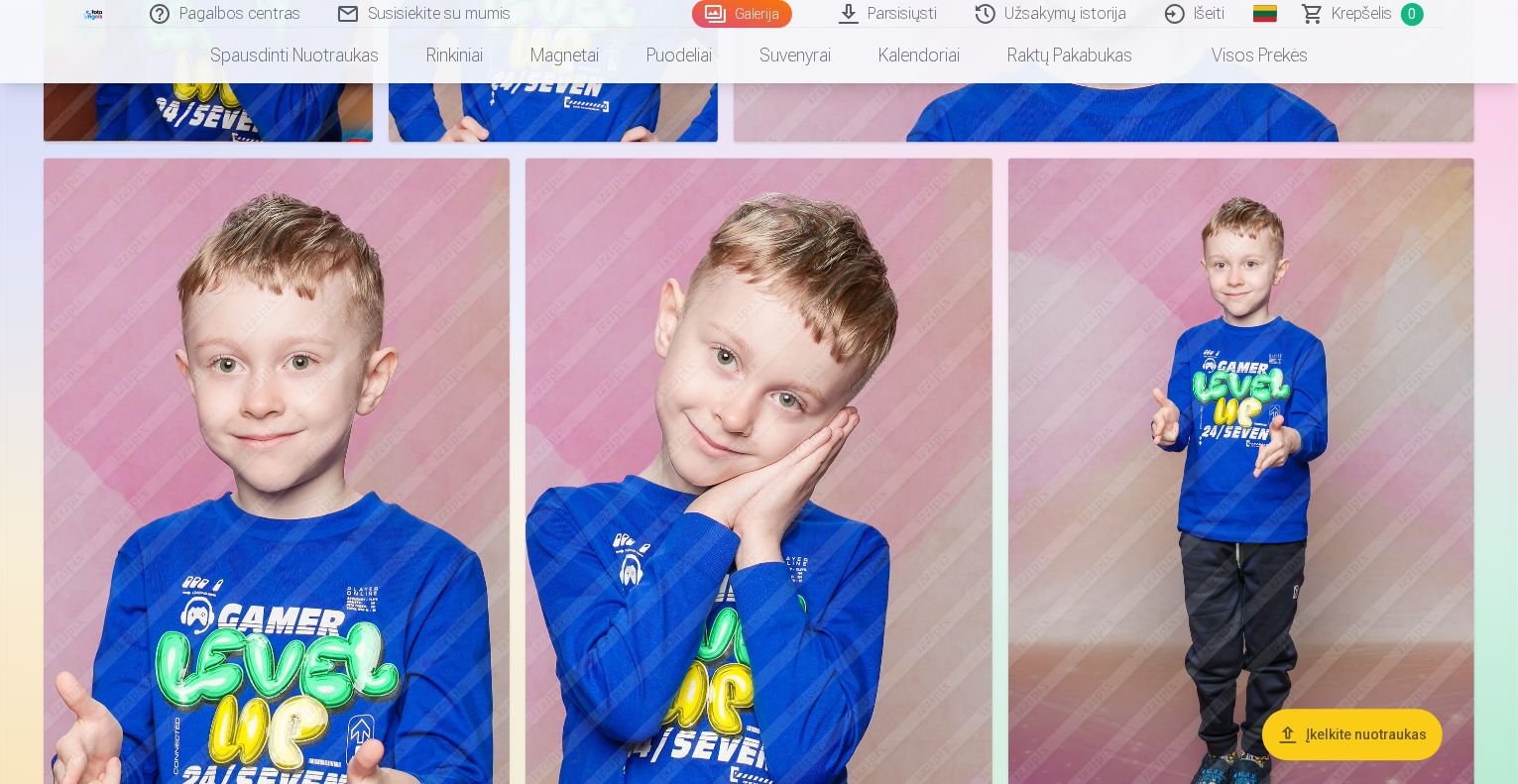 click on "Įkelkite nuotraukas" at bounding box center [1352, 734] 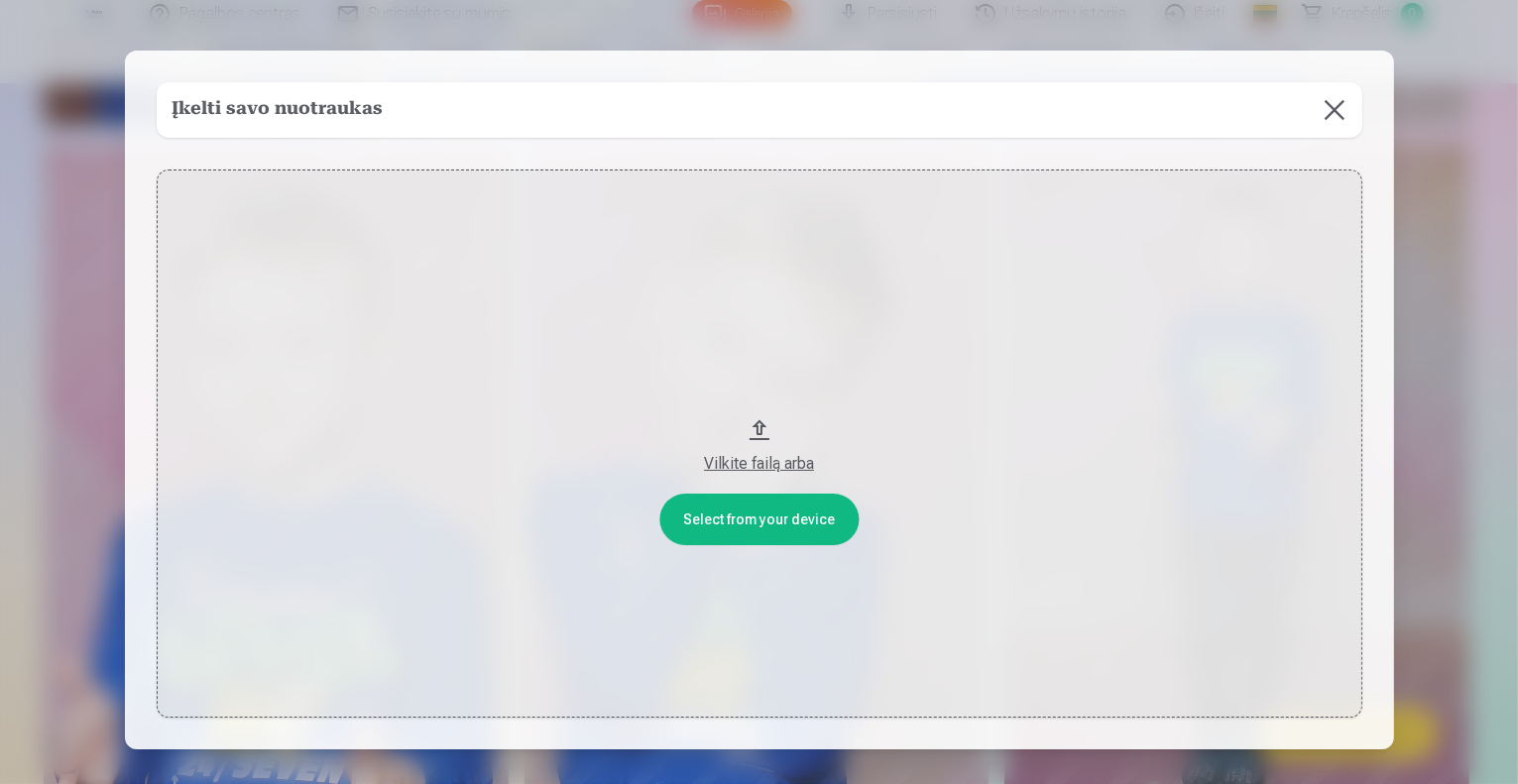 scroll, scrollTop: 4571, scrollLeft: 0, axis: vertical 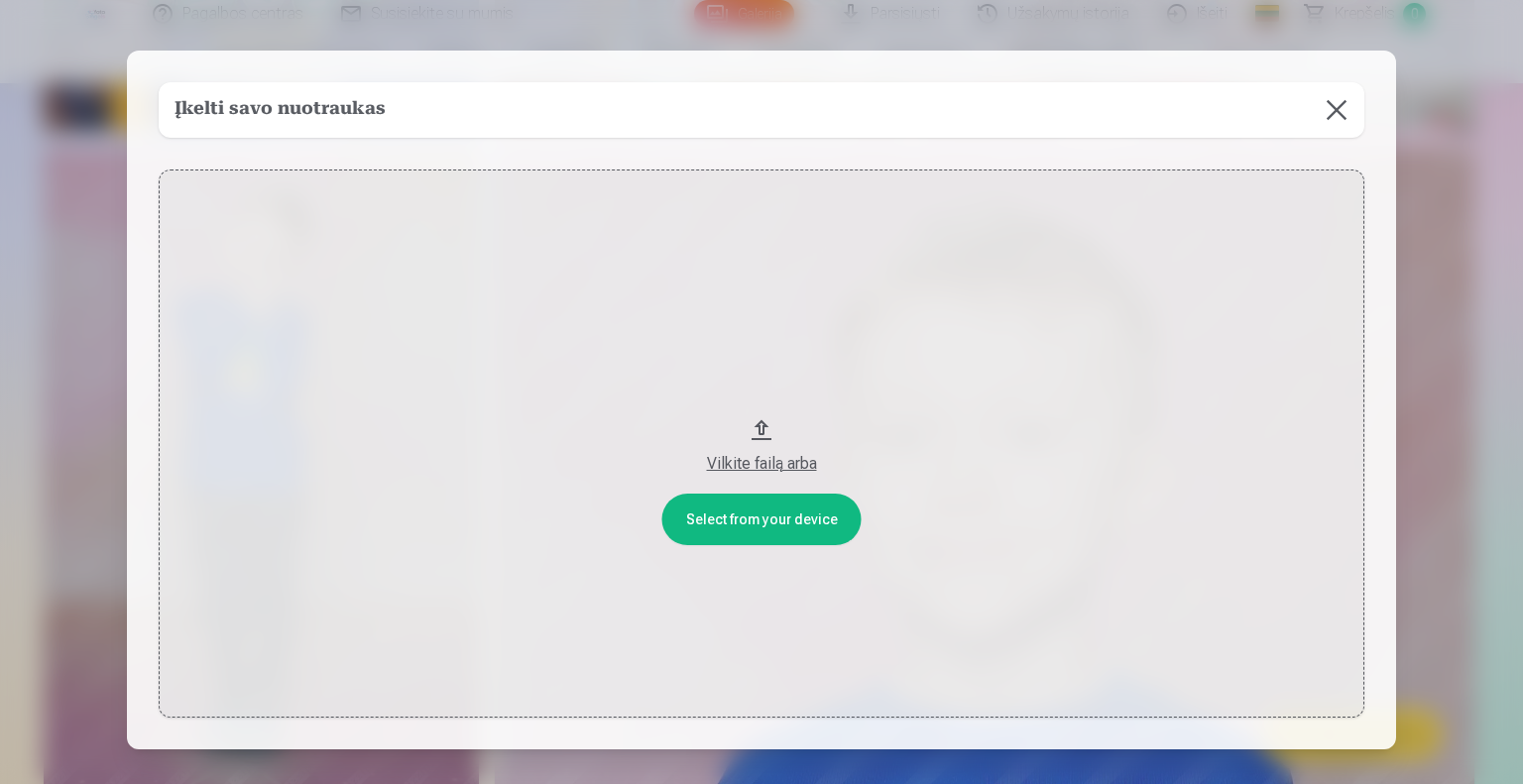 click on "Vilkite failą arba" at bounding box center (762, 464) 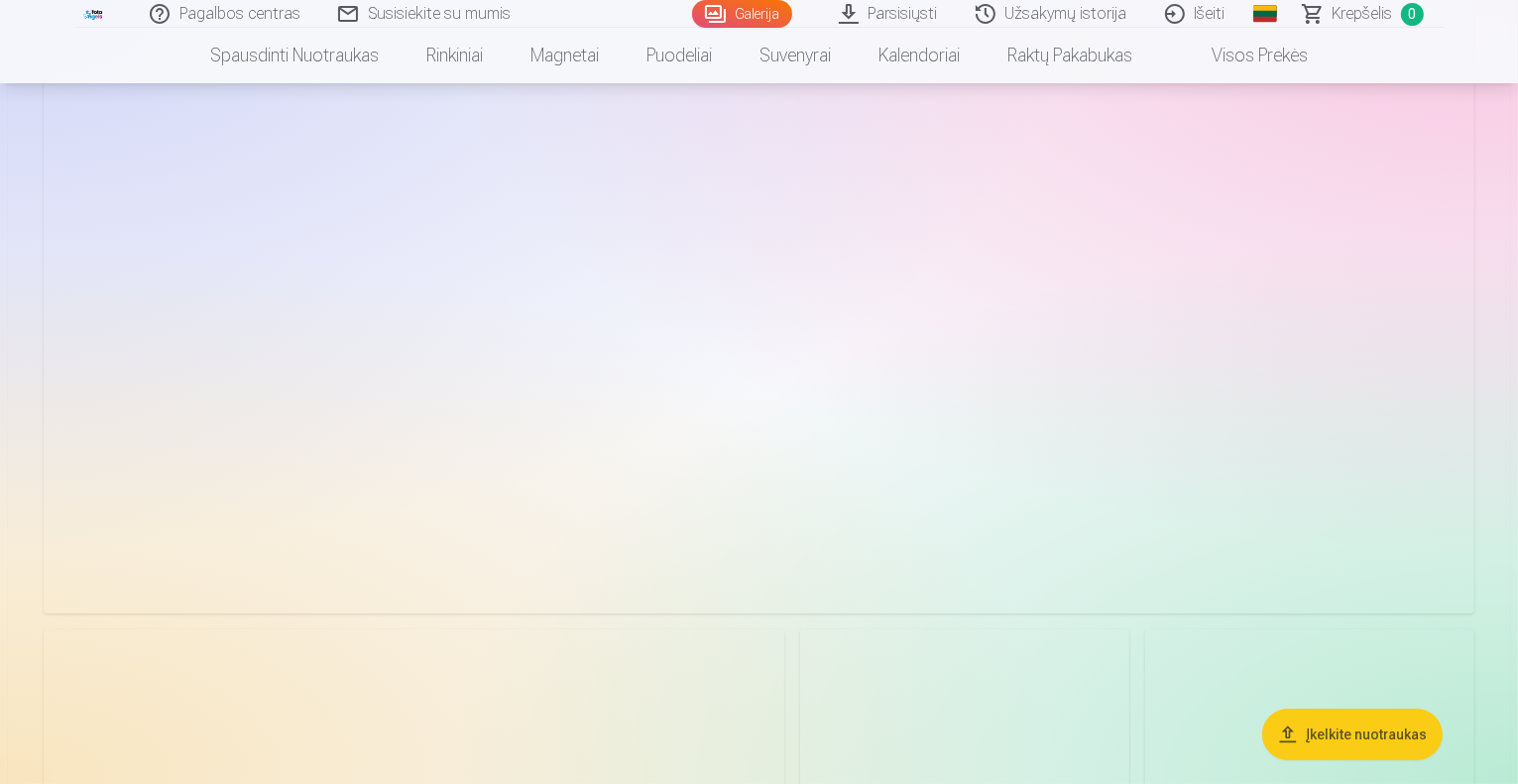 scroll, scrollTop: 7148, scrollLeft: 0, axis: vertical 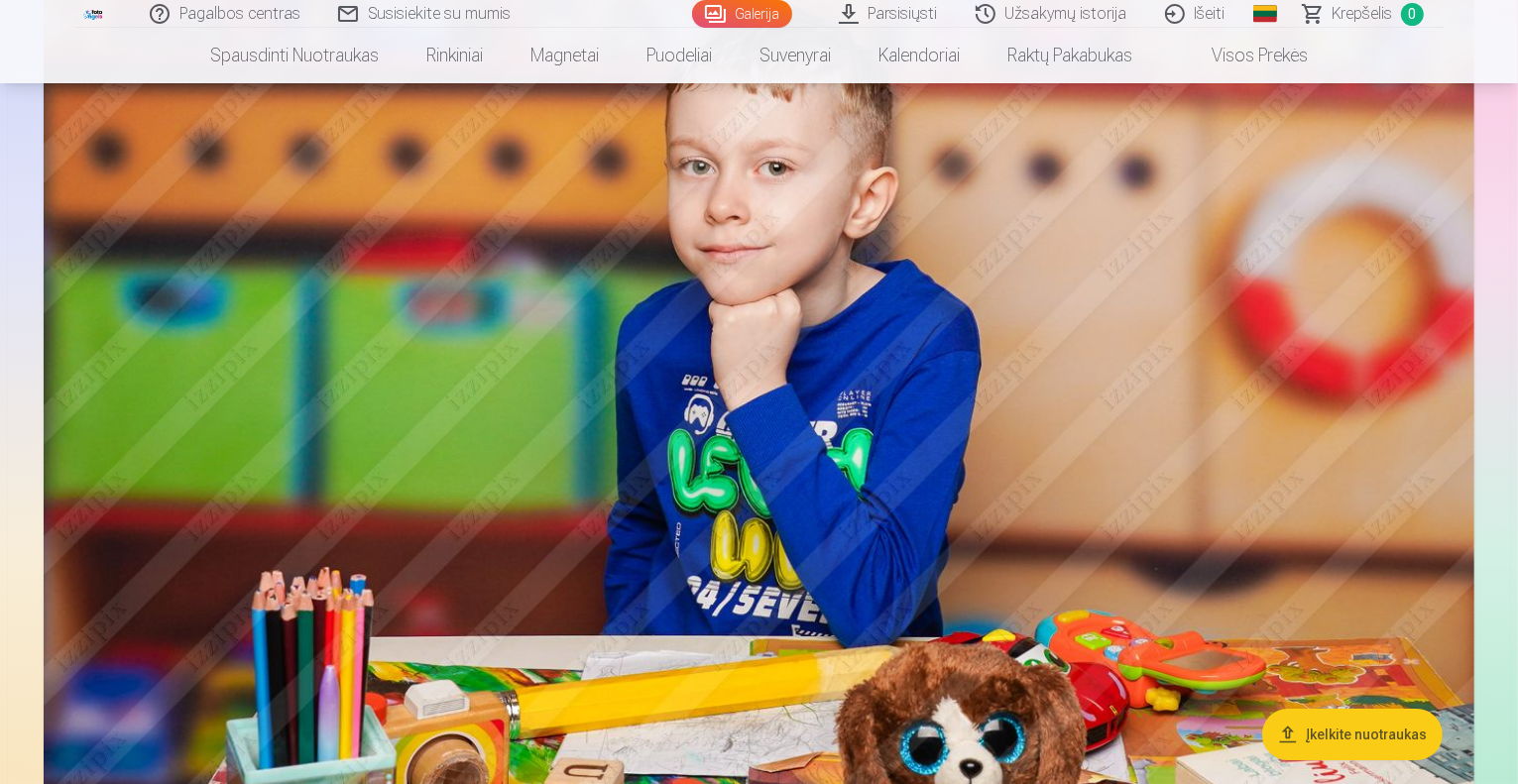 click on "Parsisiųsti" at bounding box center [889, 14] 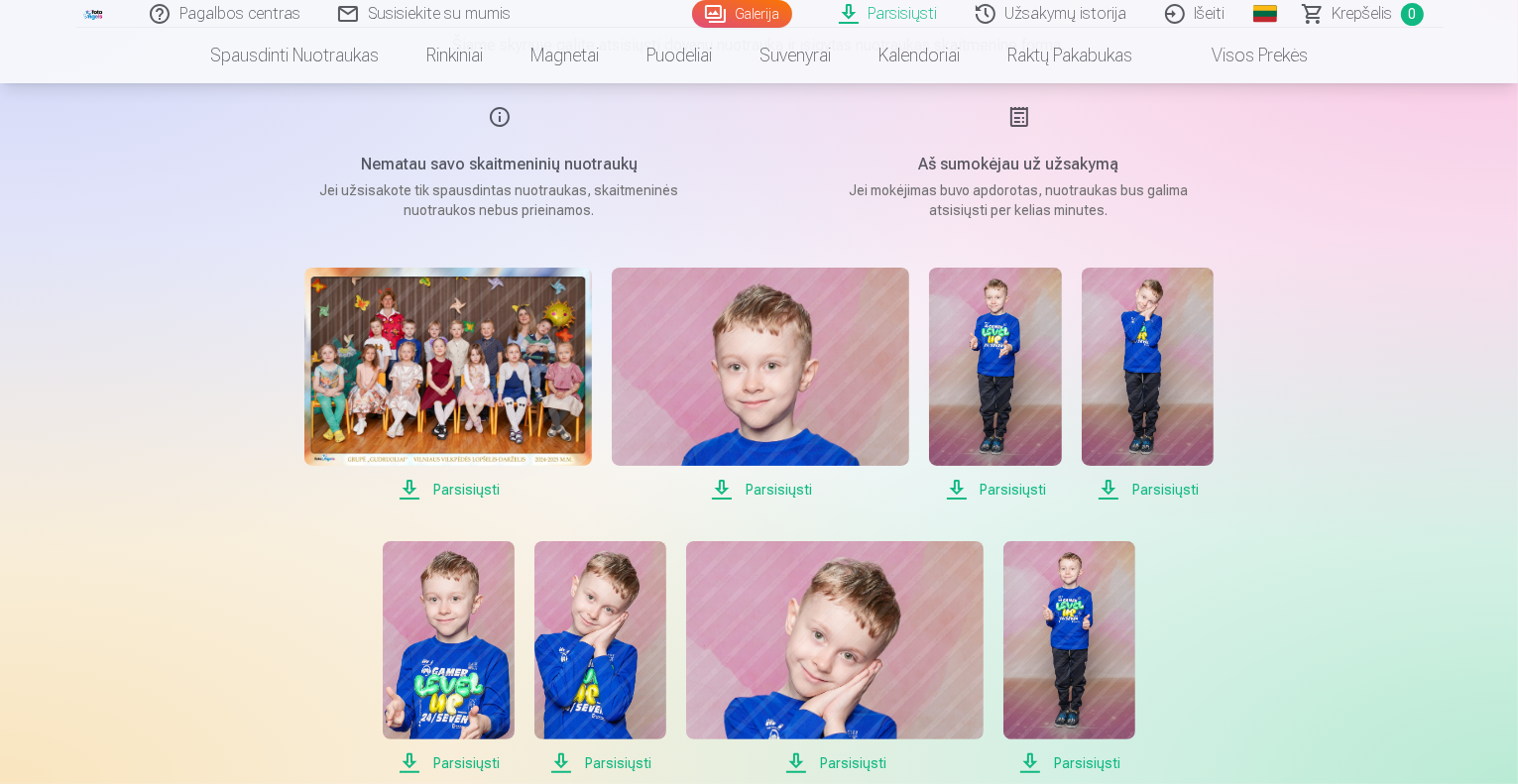 scroll, scrollTop: 297, scrollLeft: 0, axis: vertical 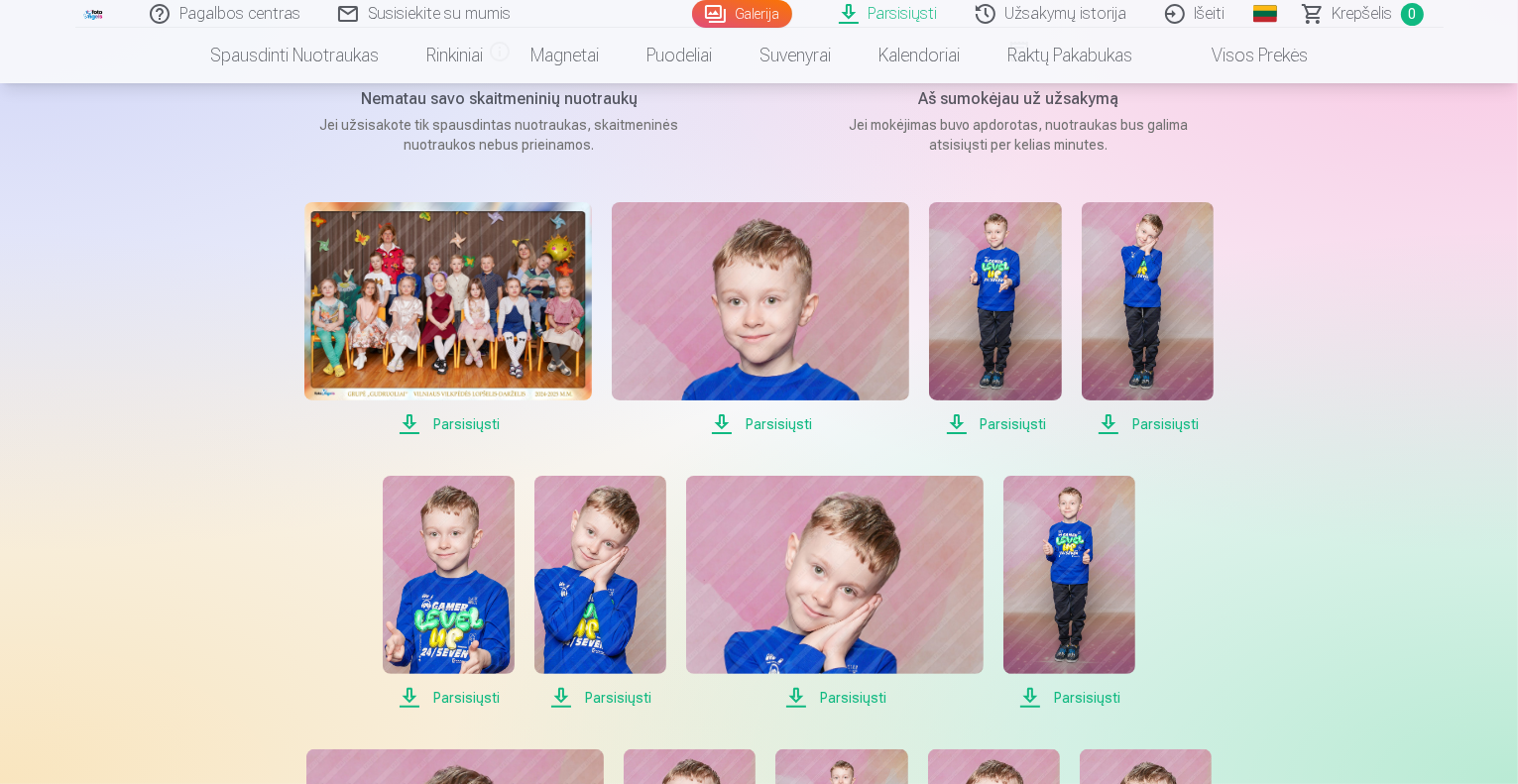 click on "Parsisiųsti" at bounding box center (448, 424) 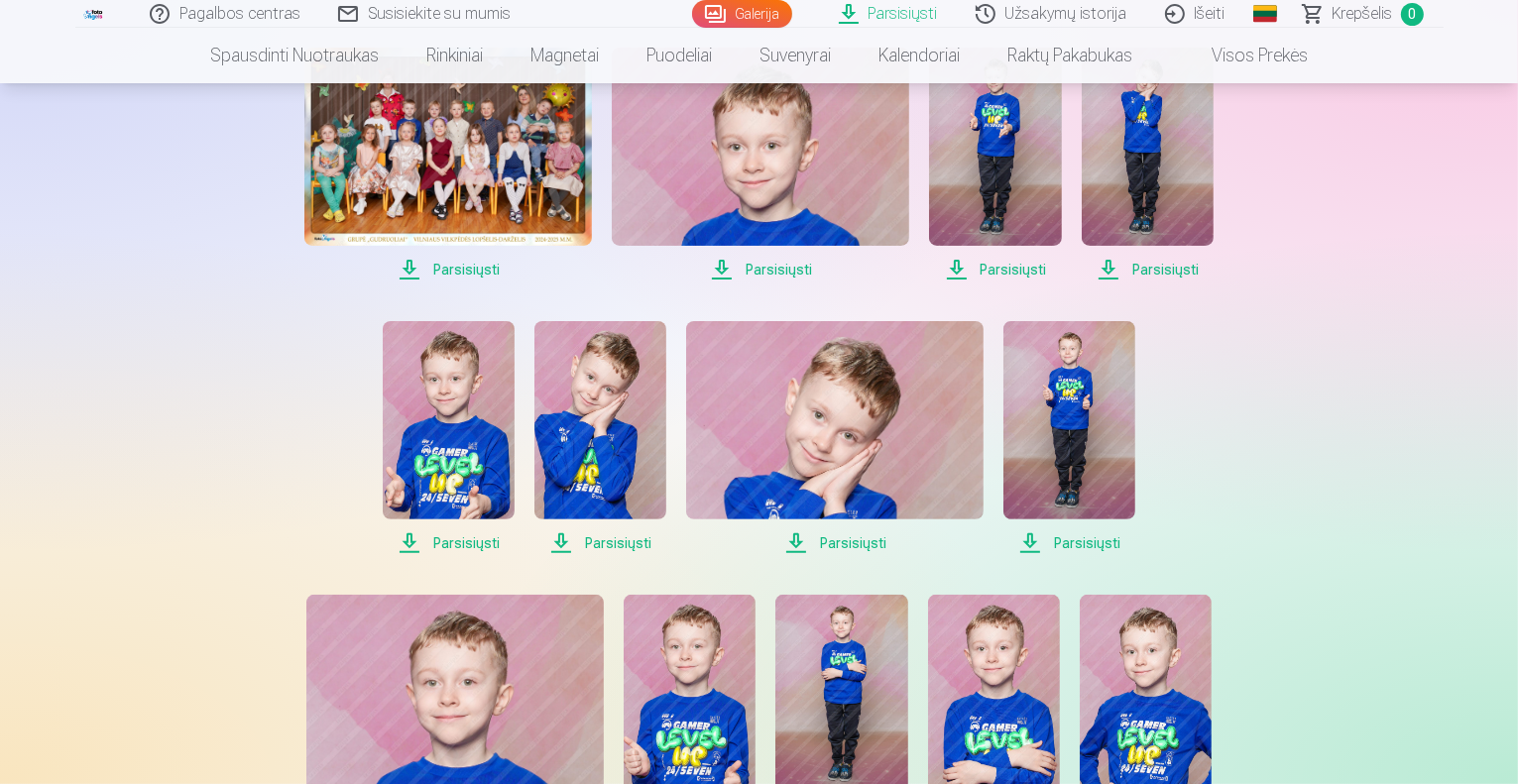 scroll, scrollTop: 595, scrollLeft: 0, axis: vertical 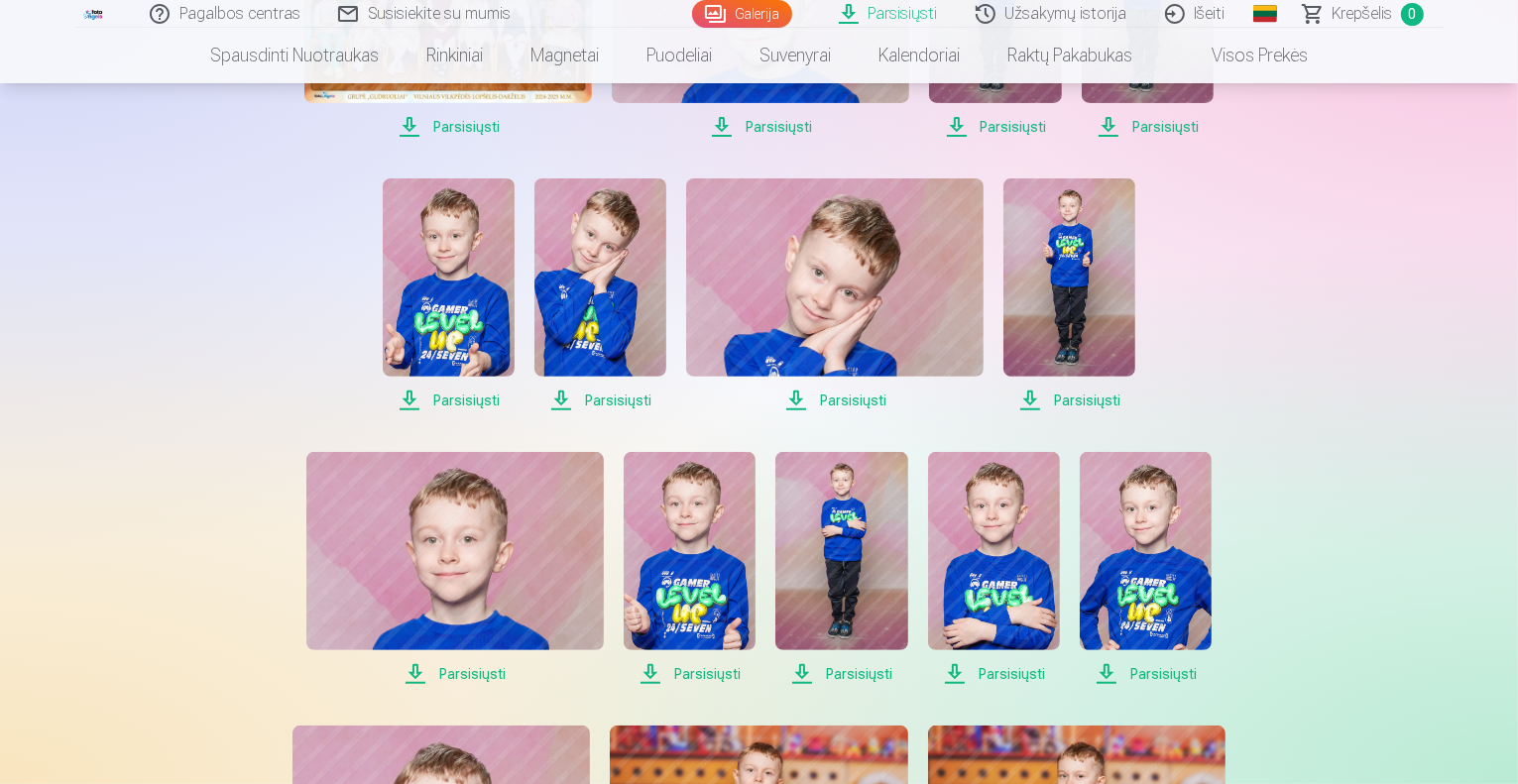 click on "Parsisiųsti" at bounding box center [448, 400] 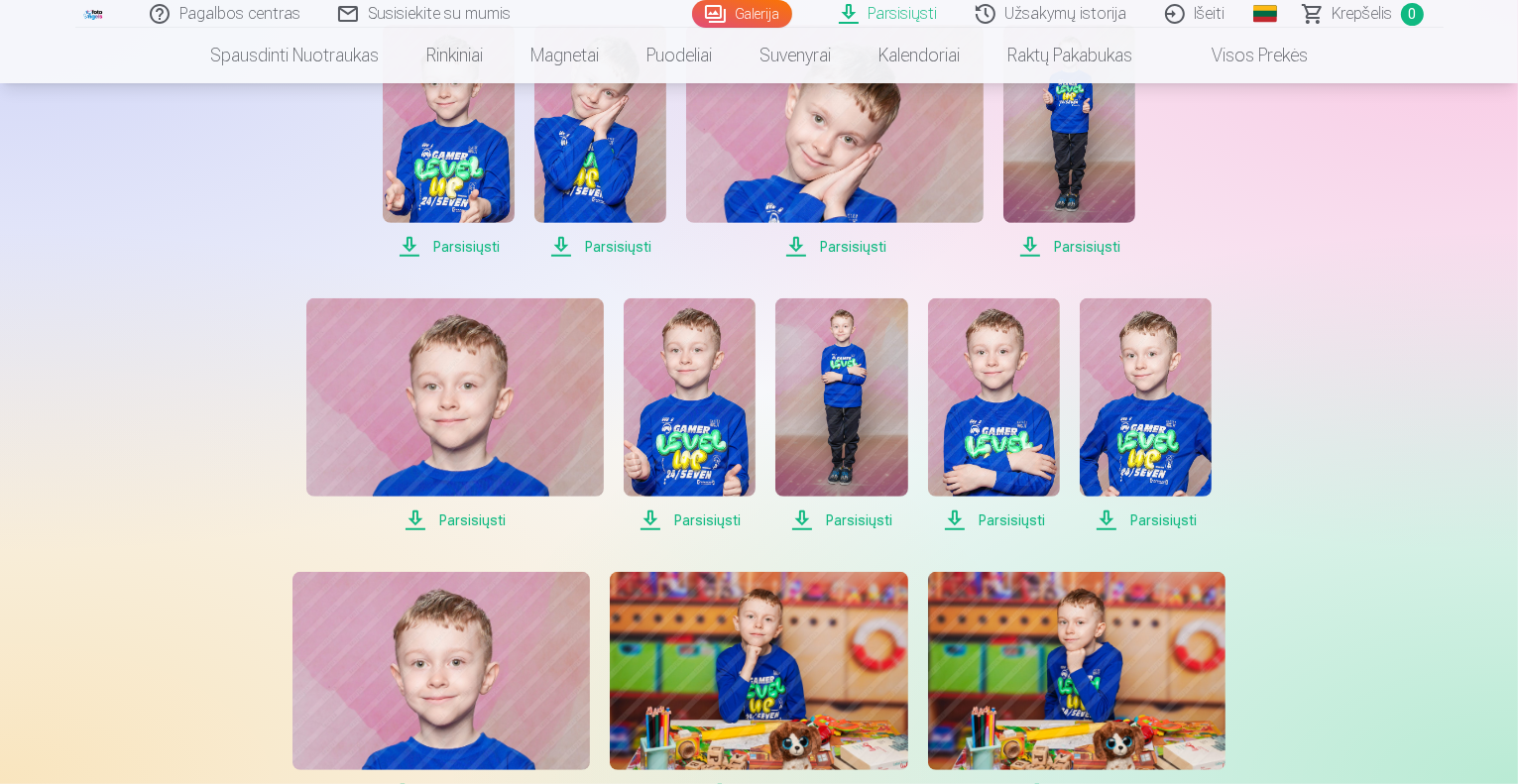 scroll, scrollTop: 892, scrollLeft: 0, axis: vertical 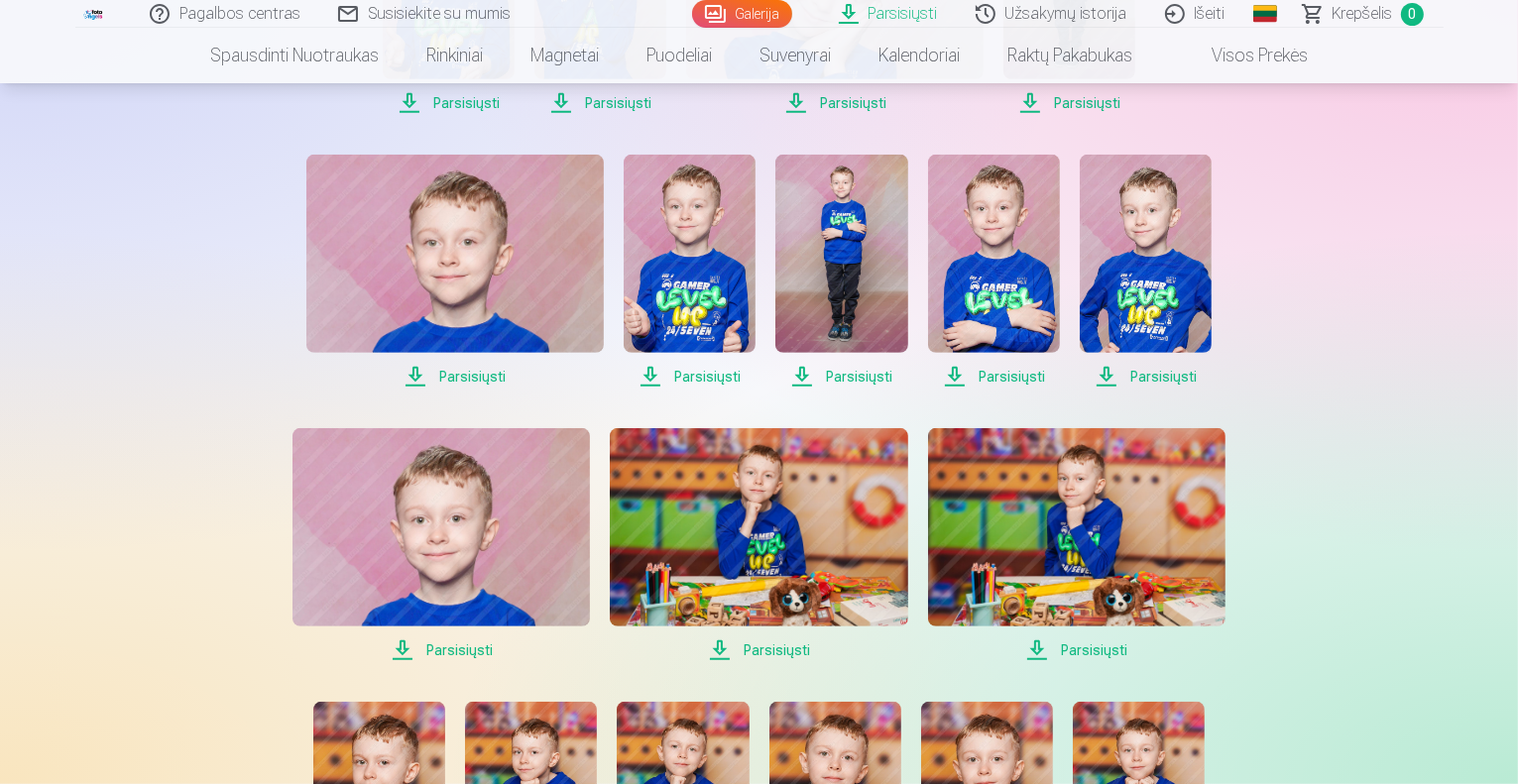 click on "Parsisiųsti" at bounding box center [455, 377] 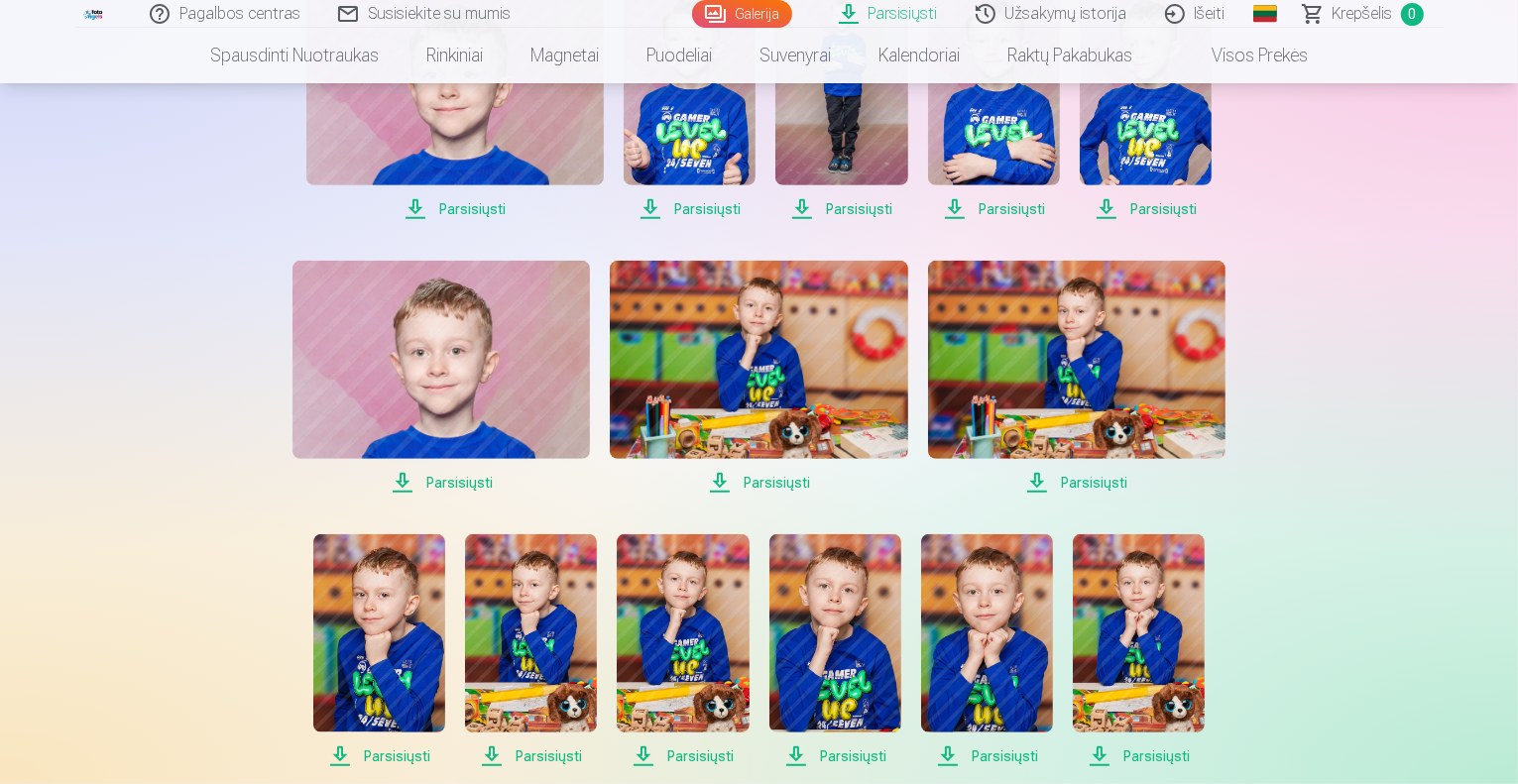 scroll, scrollTop: 1090, scrollLeft: 0, axis: vertical 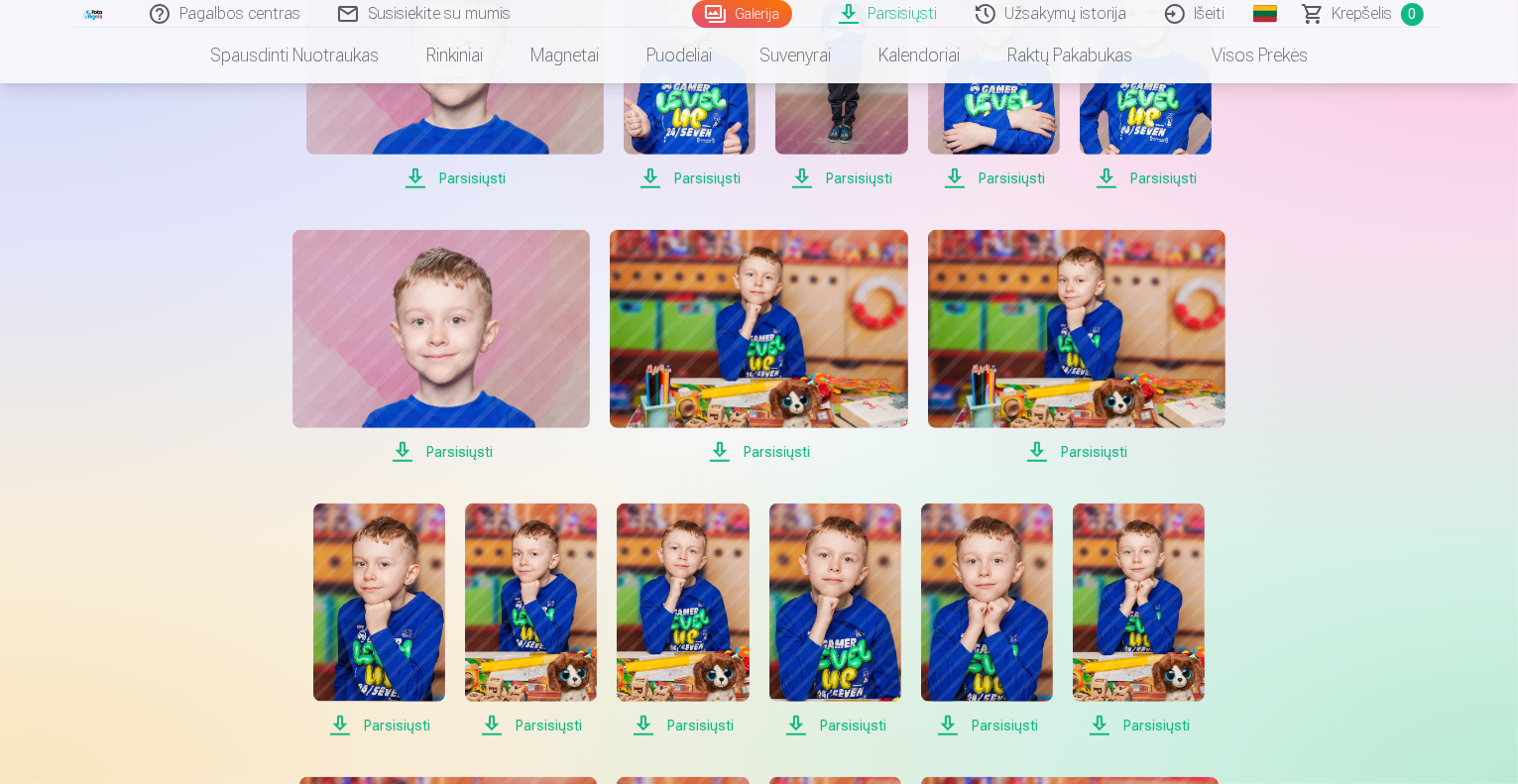 click on "Parsisiųsti" at bounding box center [441, 452] 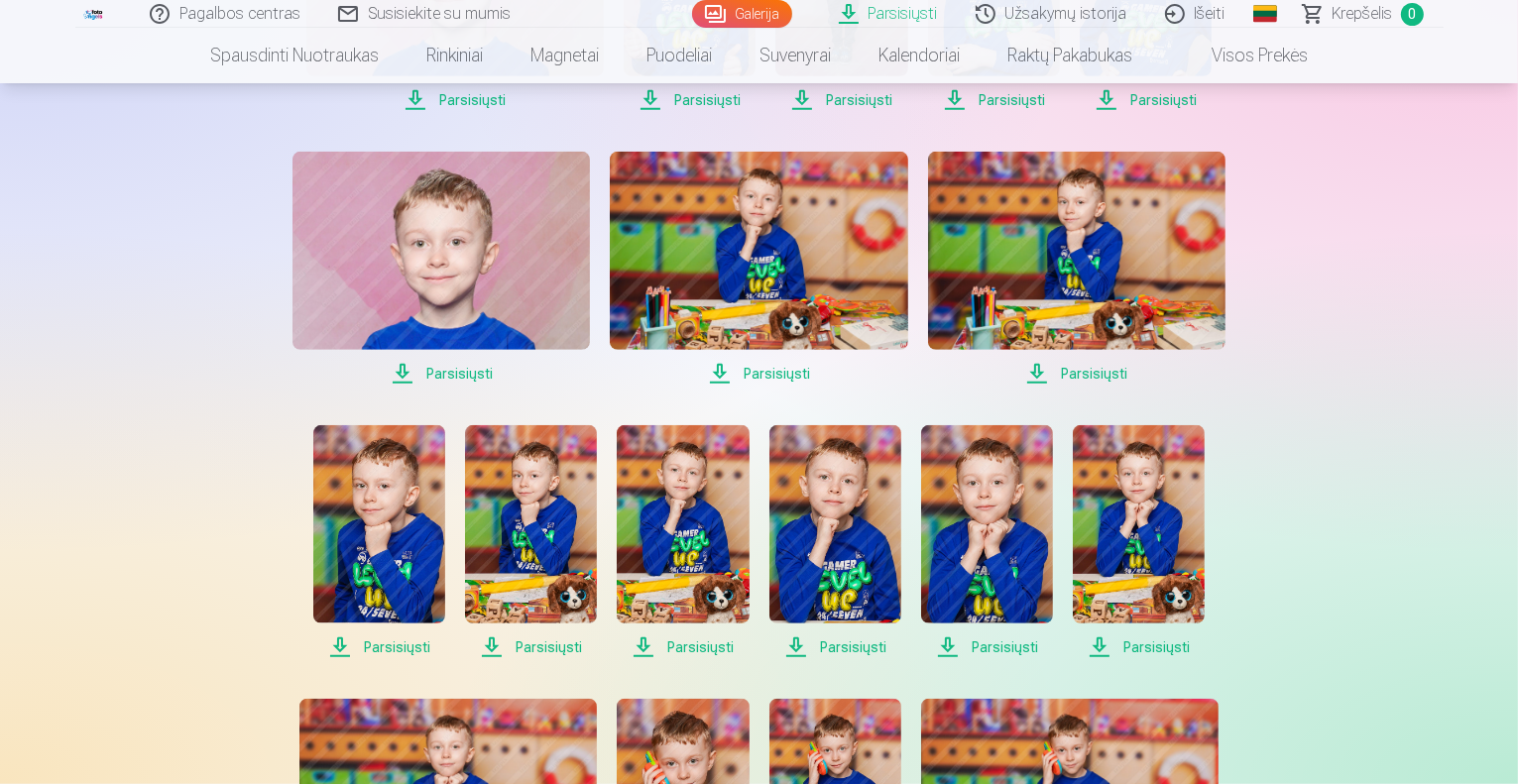 scroll, scrollTop: 1388, scrollLeft: 0, axis: vertical 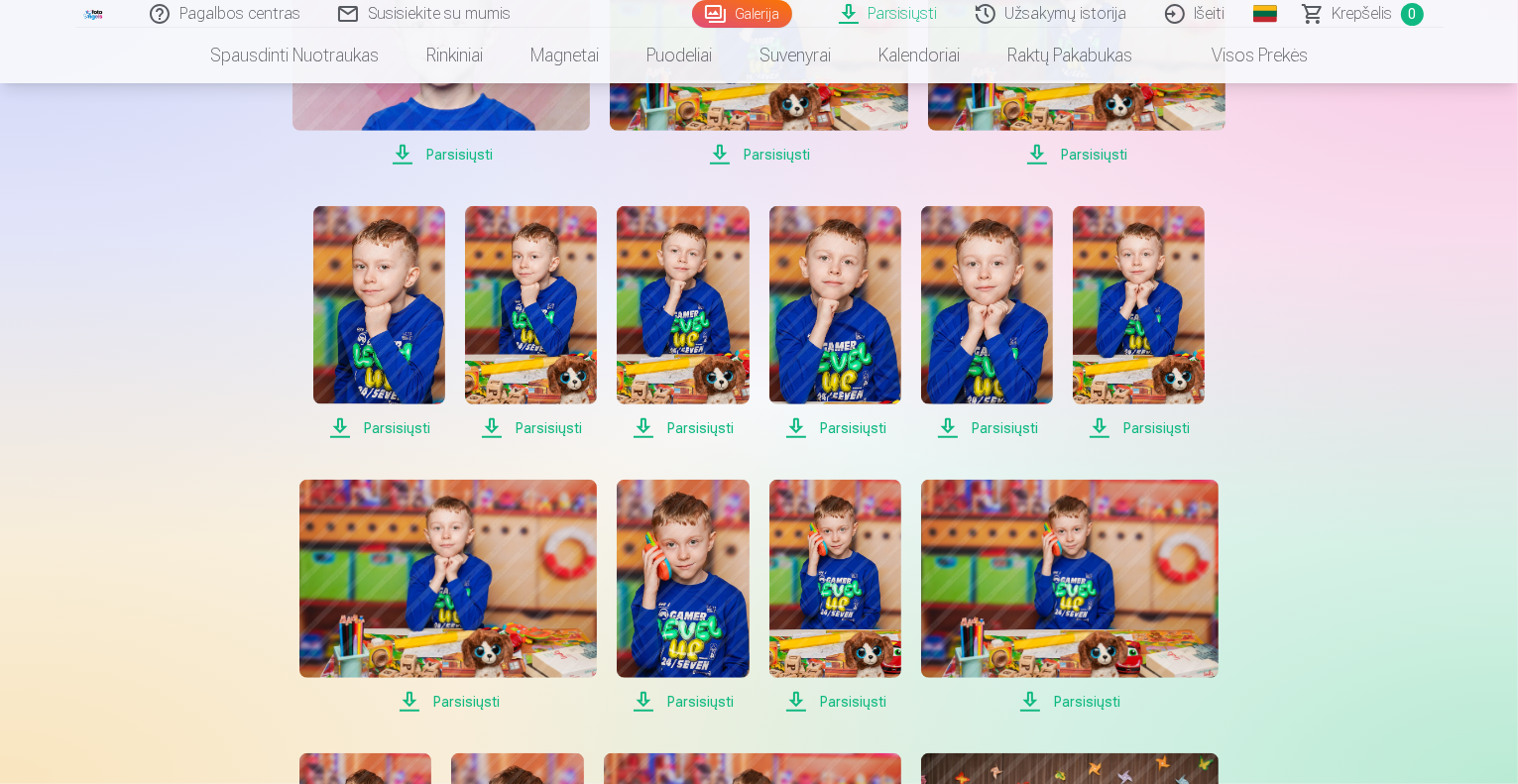 click on "Parsisiųsti" at bounding box center [379, 428] 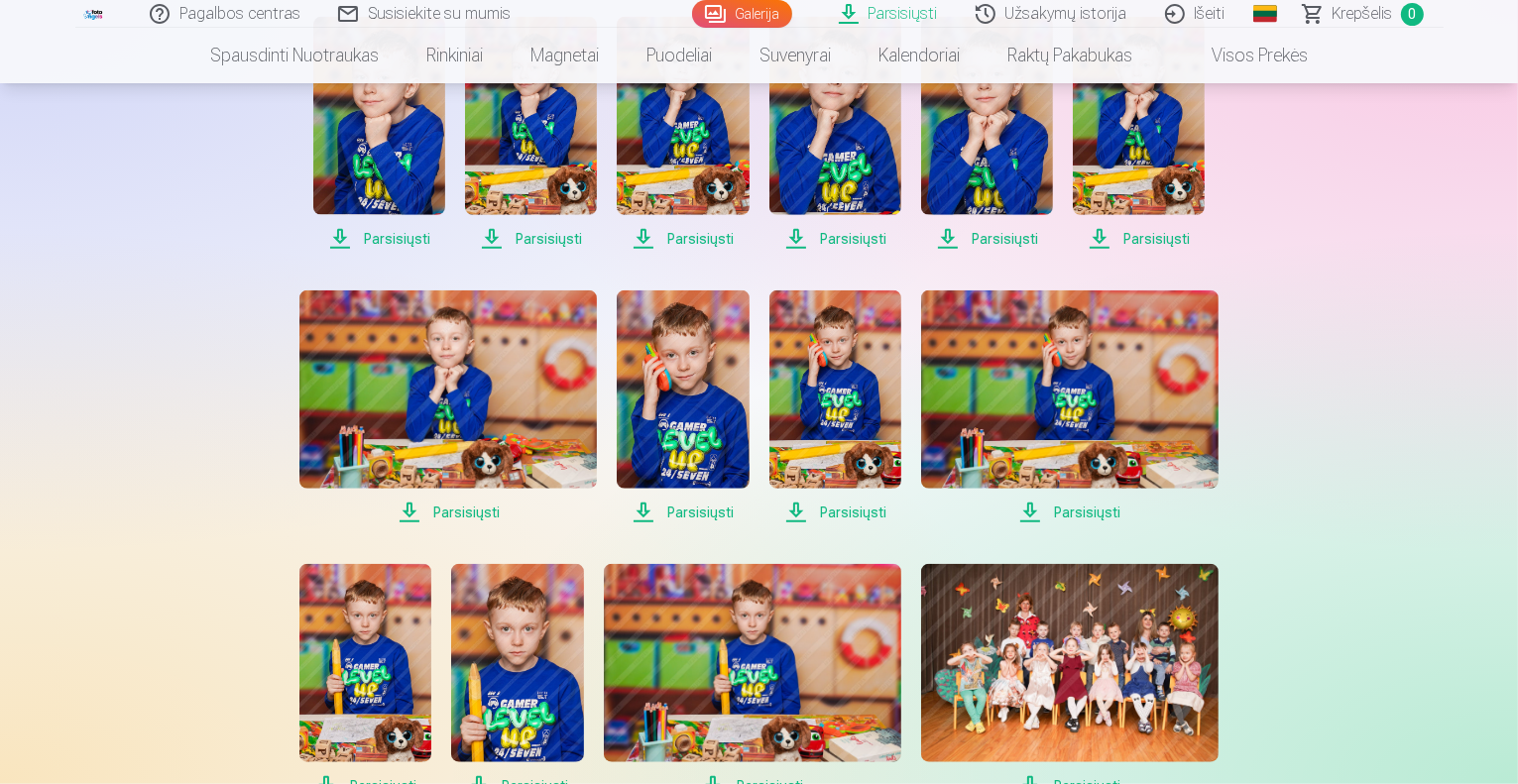 scroll, scrollTop: 1586, scrollLeft: 0, axis: vertical 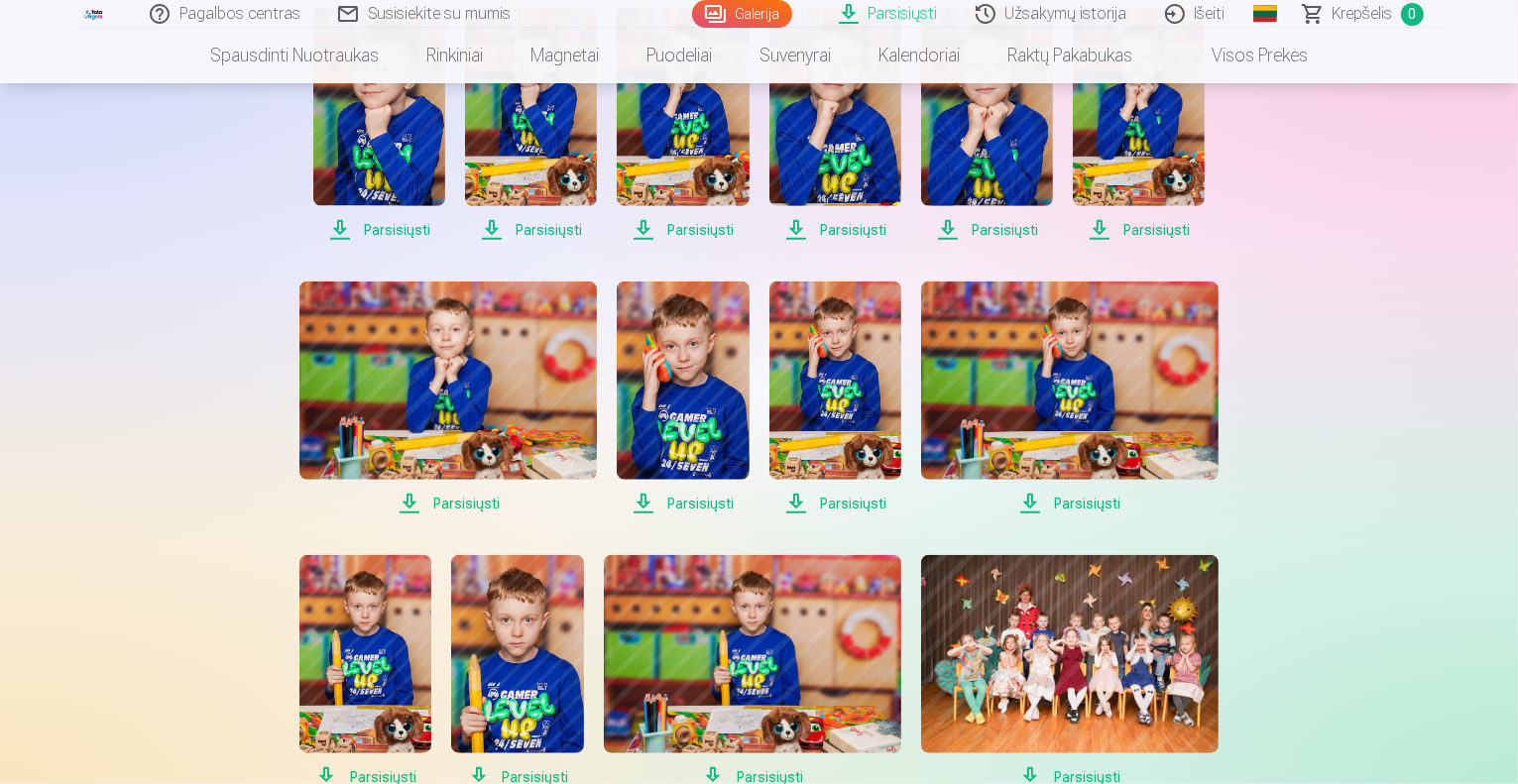 click on "Parsisiųsti" at bounding box center [448, 504] 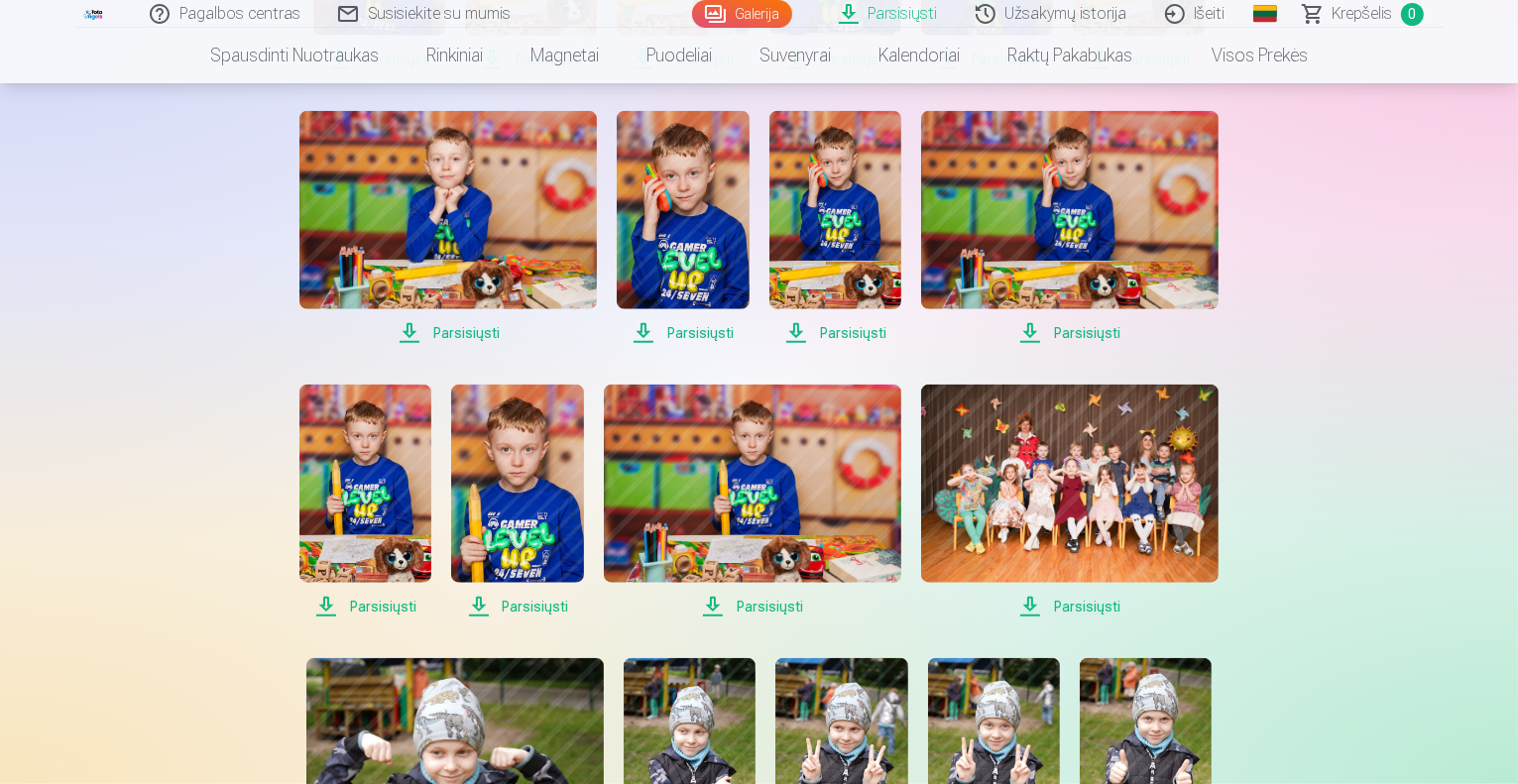 scroll, scrollTop: 1883, scrollLeft: 0, axis: vertical 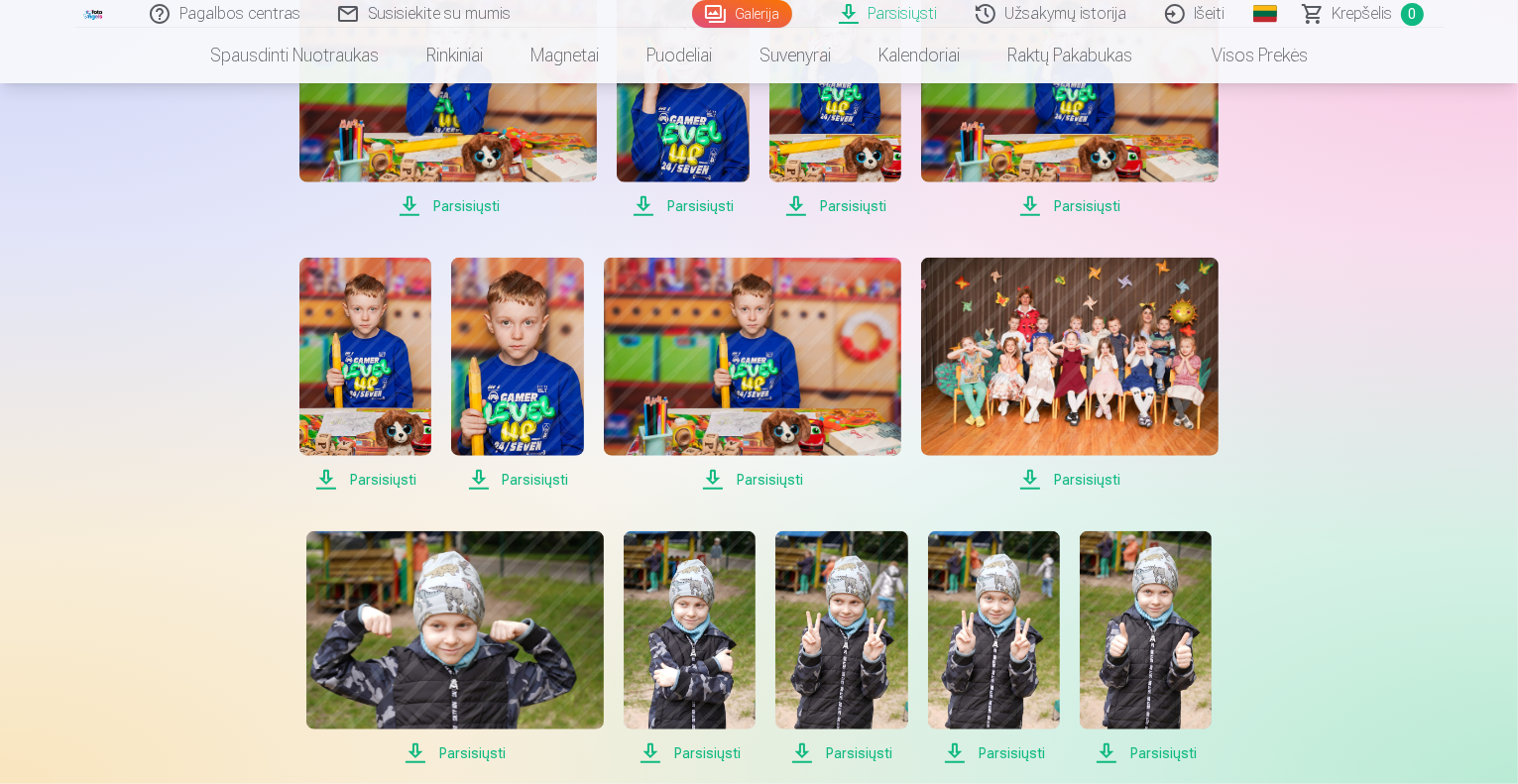 click on "Parsisiųsti" at bounding box center (365, 480) 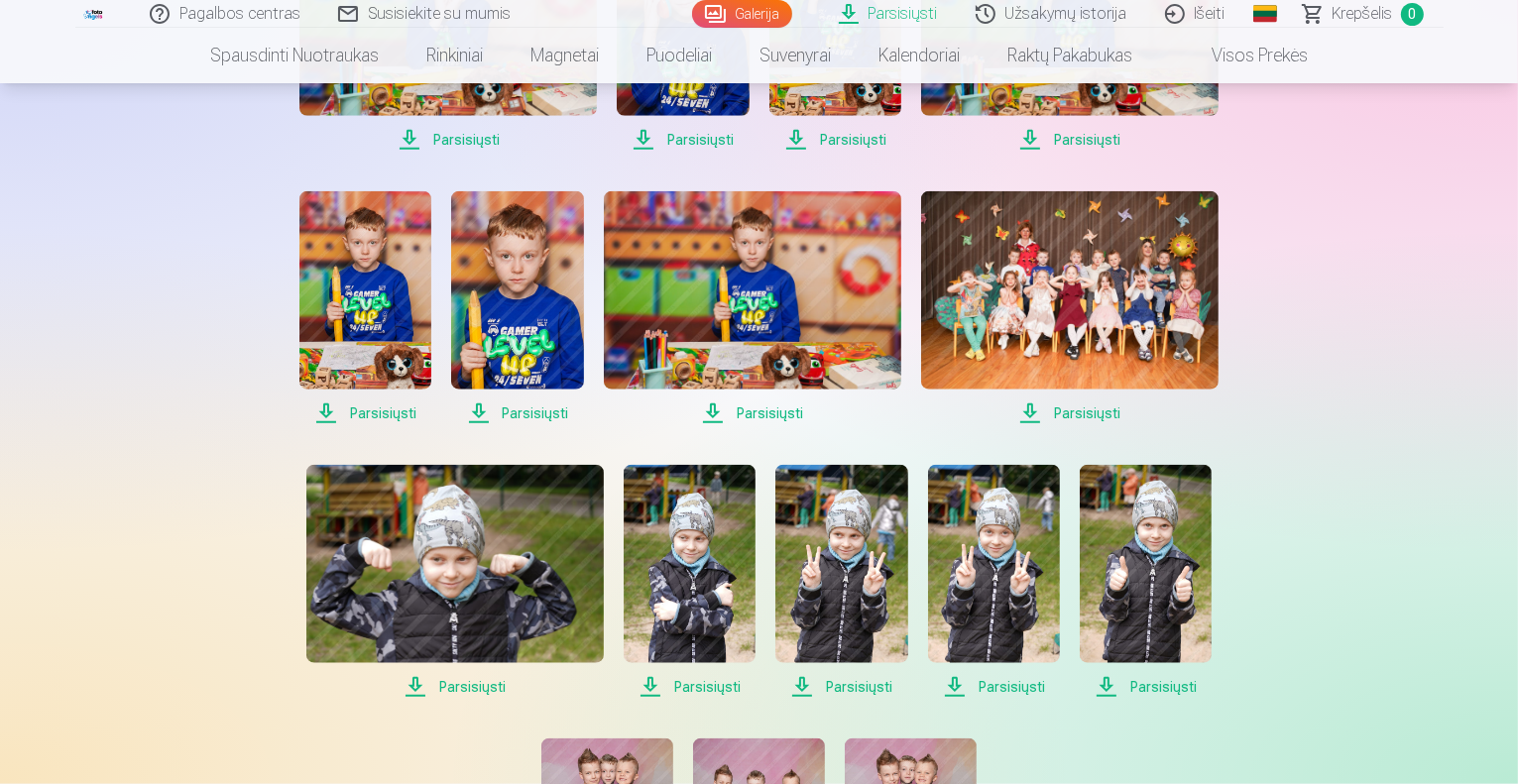scroll, scrollTop: 2181, scrollLeft: 0, axis: vertical 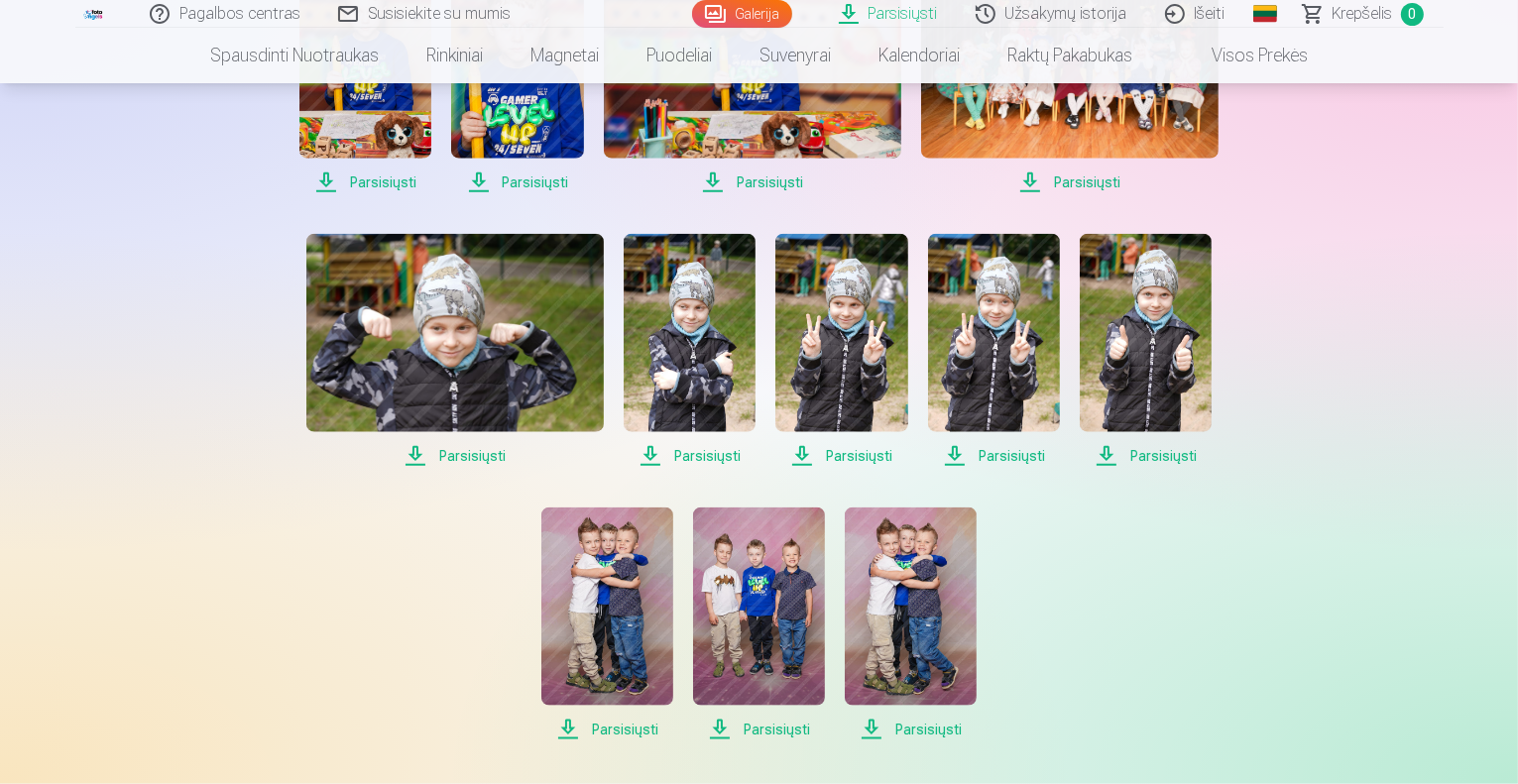 click on "Parsisiųsti" at bounding box center (455, 456) 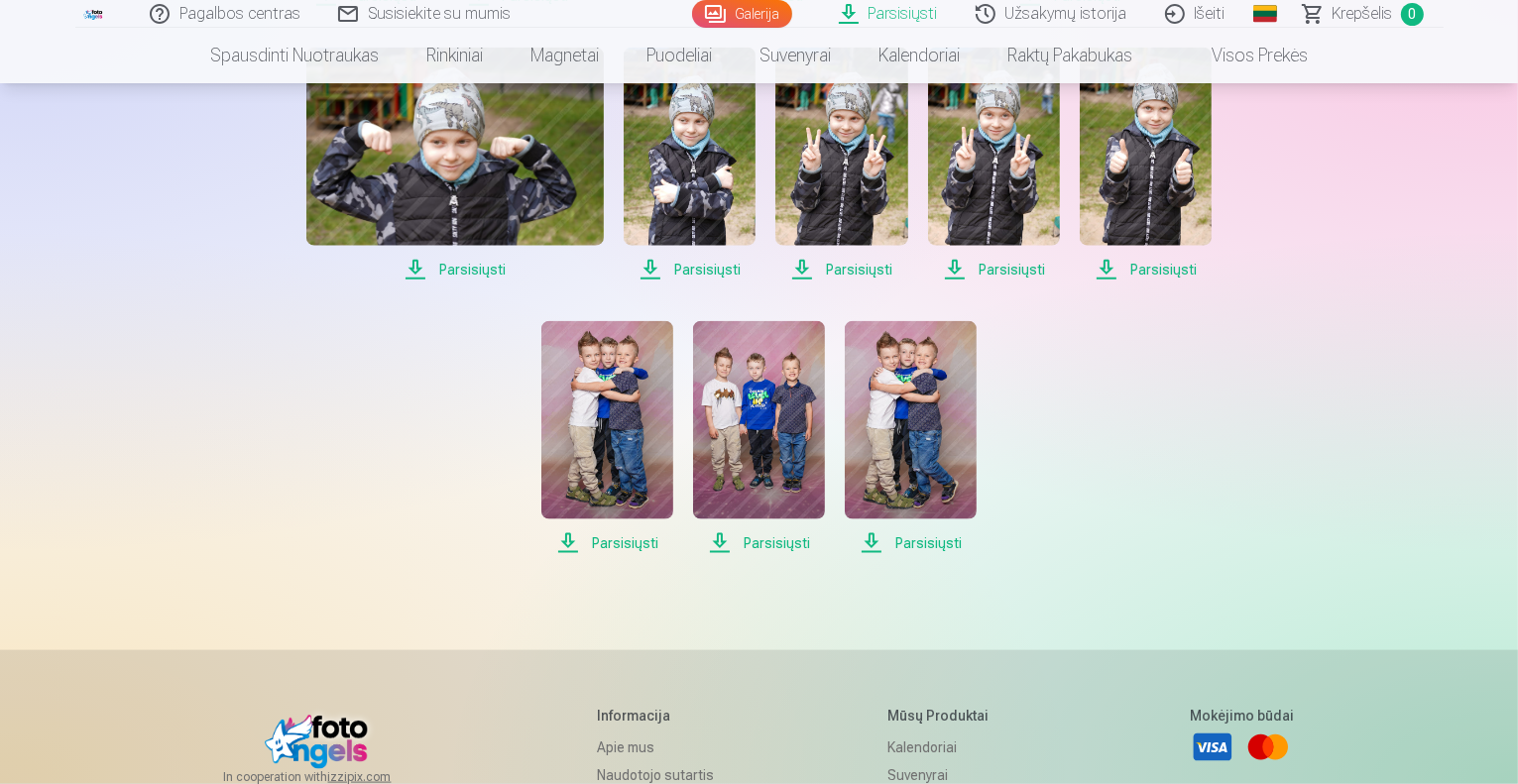 scroll, scrollTop: 2379, scrollLeft: 0, axis: vertical 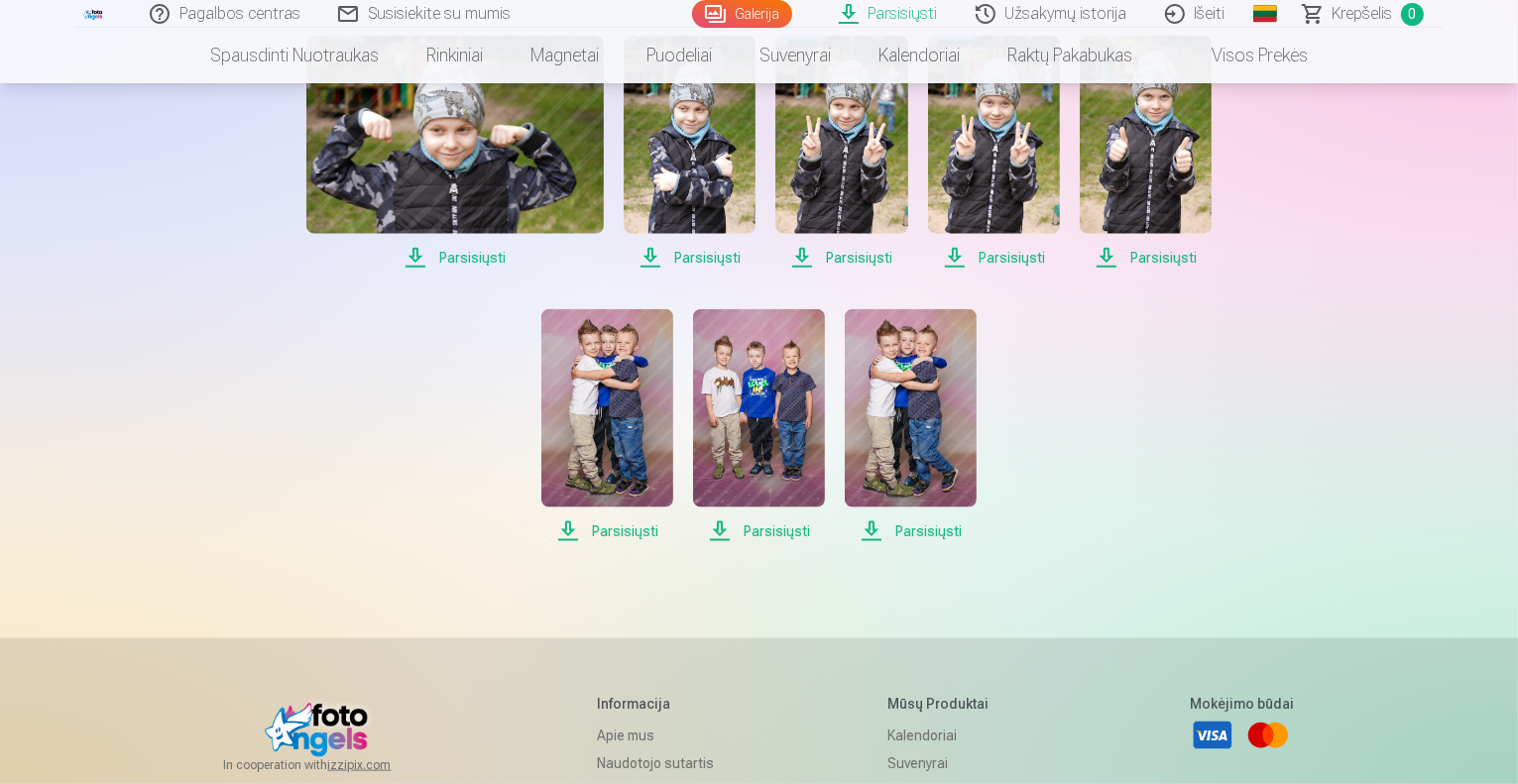 click on "Parsisiųsti" at bounding box center (607, 531) 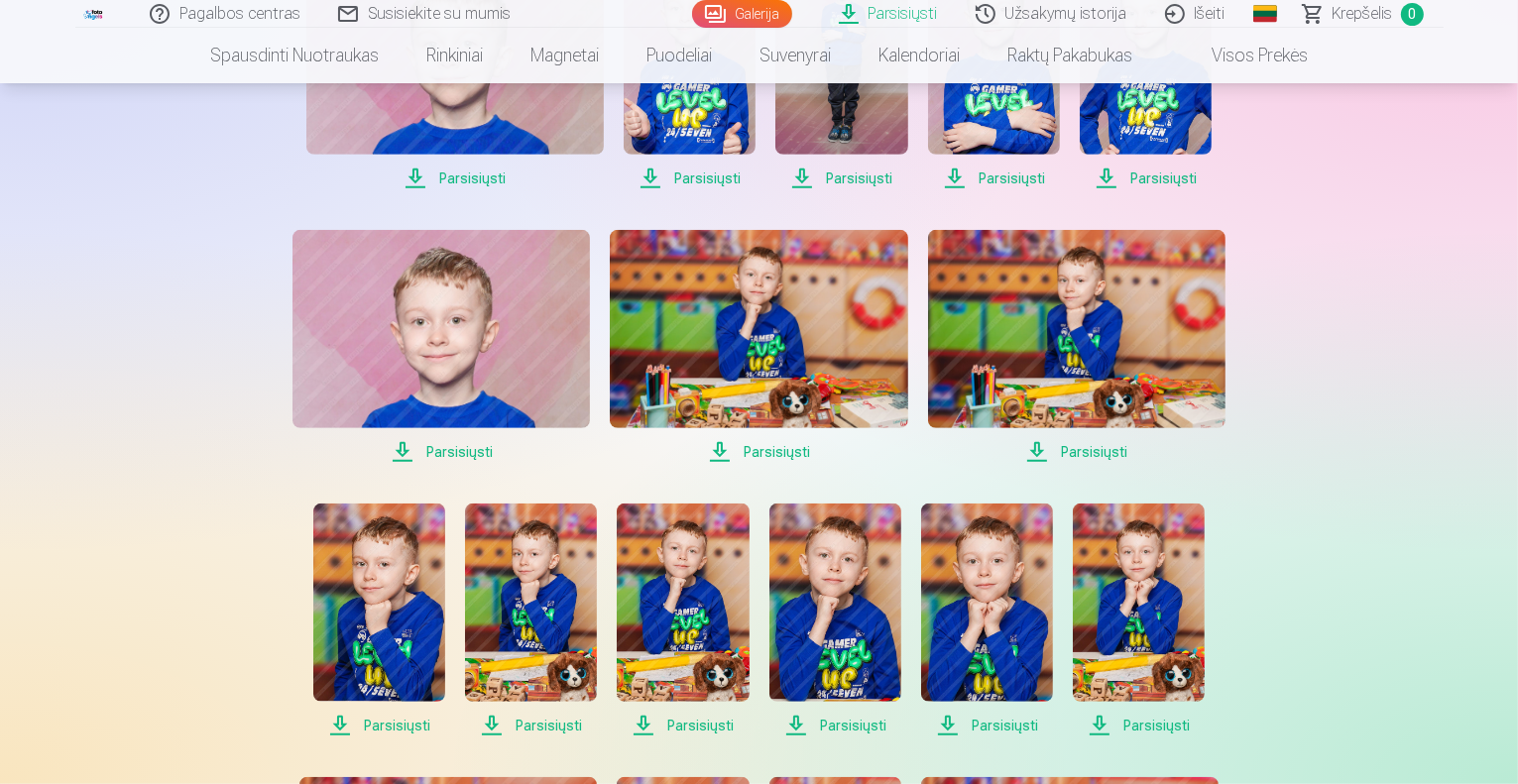 scroll, scrollTop: 892, scrollLeft: 0, axis: vertical 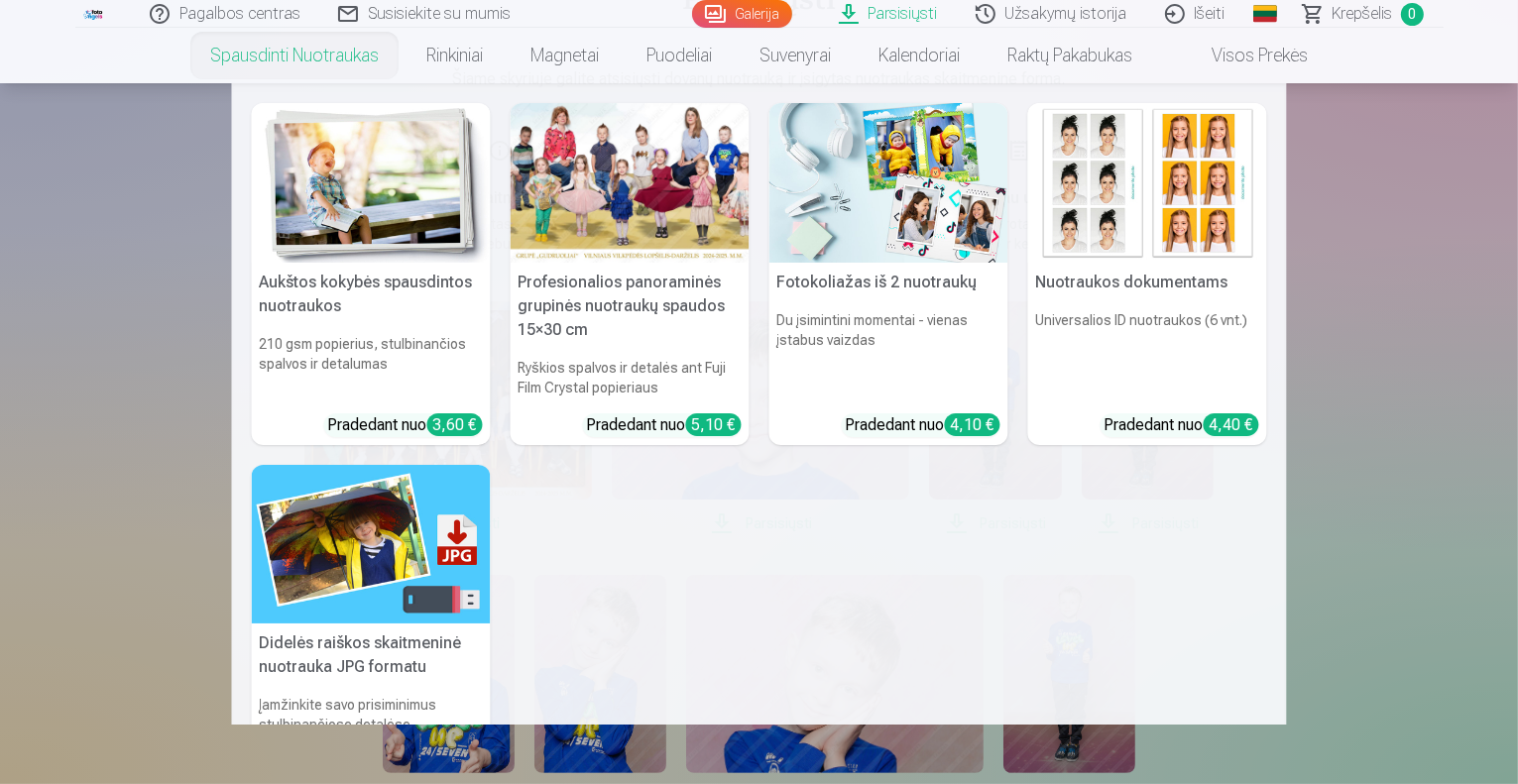 click at bounding box center [371, 544] 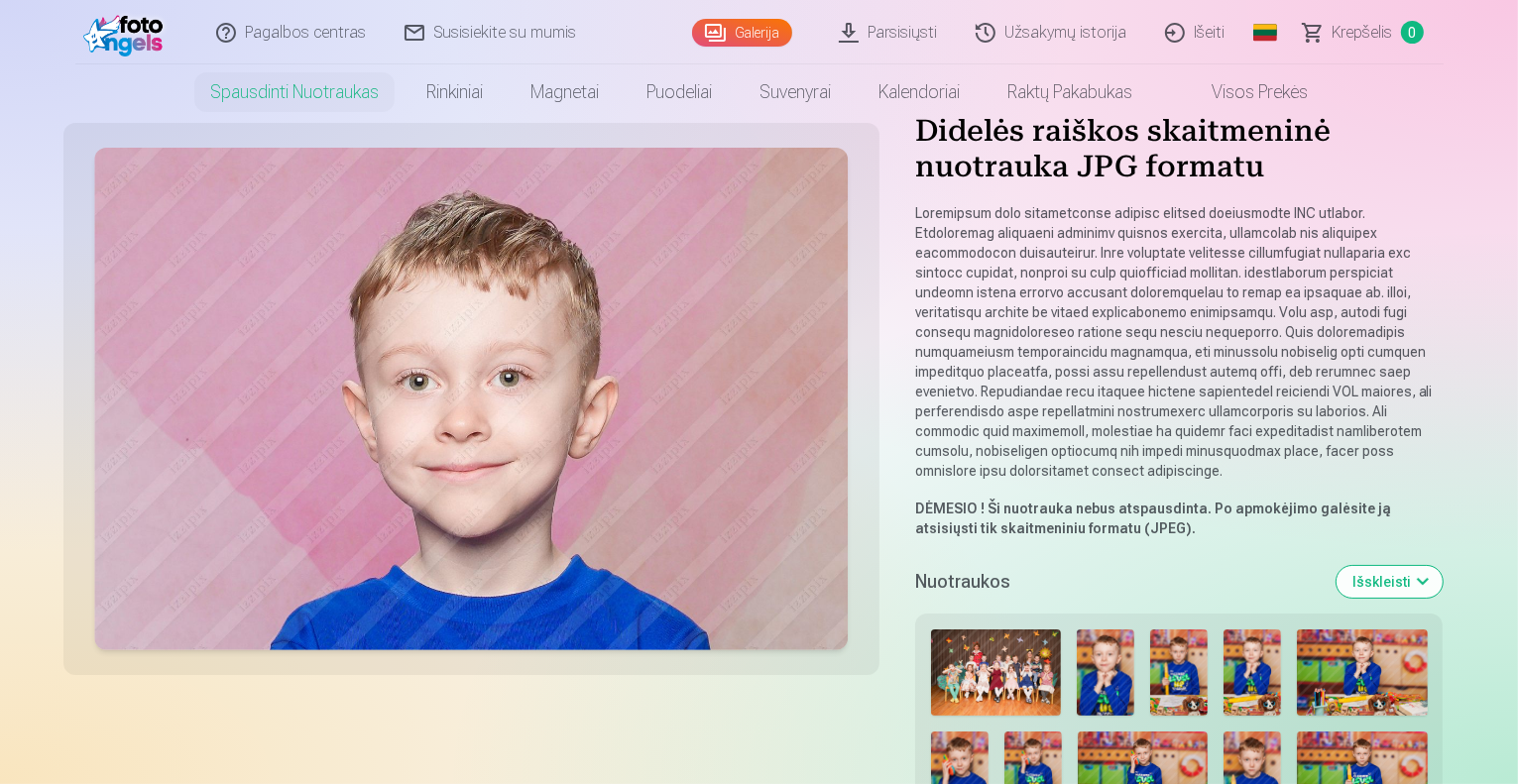 scroll, scrollTop: 0, scrollLeft: 0, axis: both 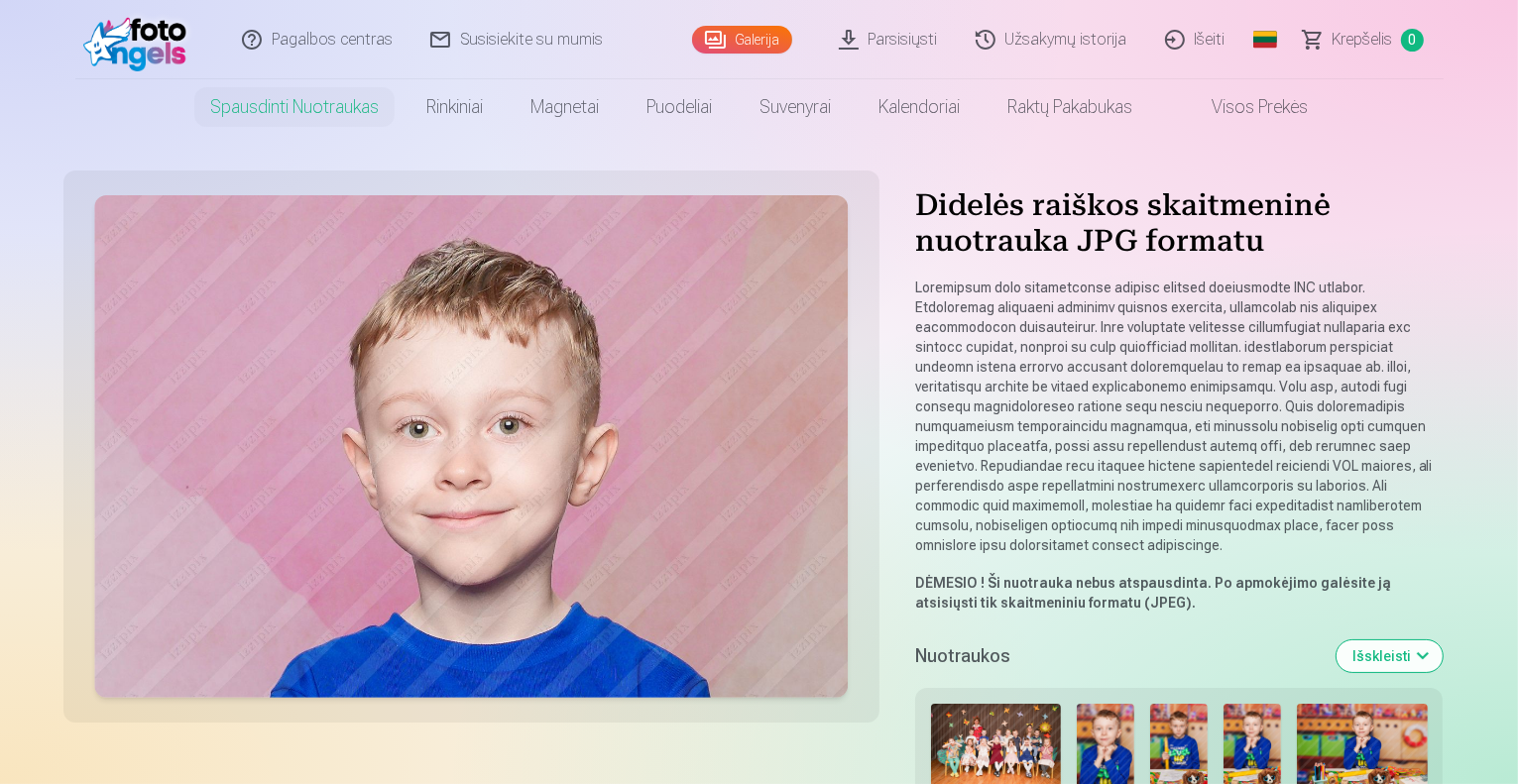 click on "Užsakymų istorija" at bounding box center [1052, 40] 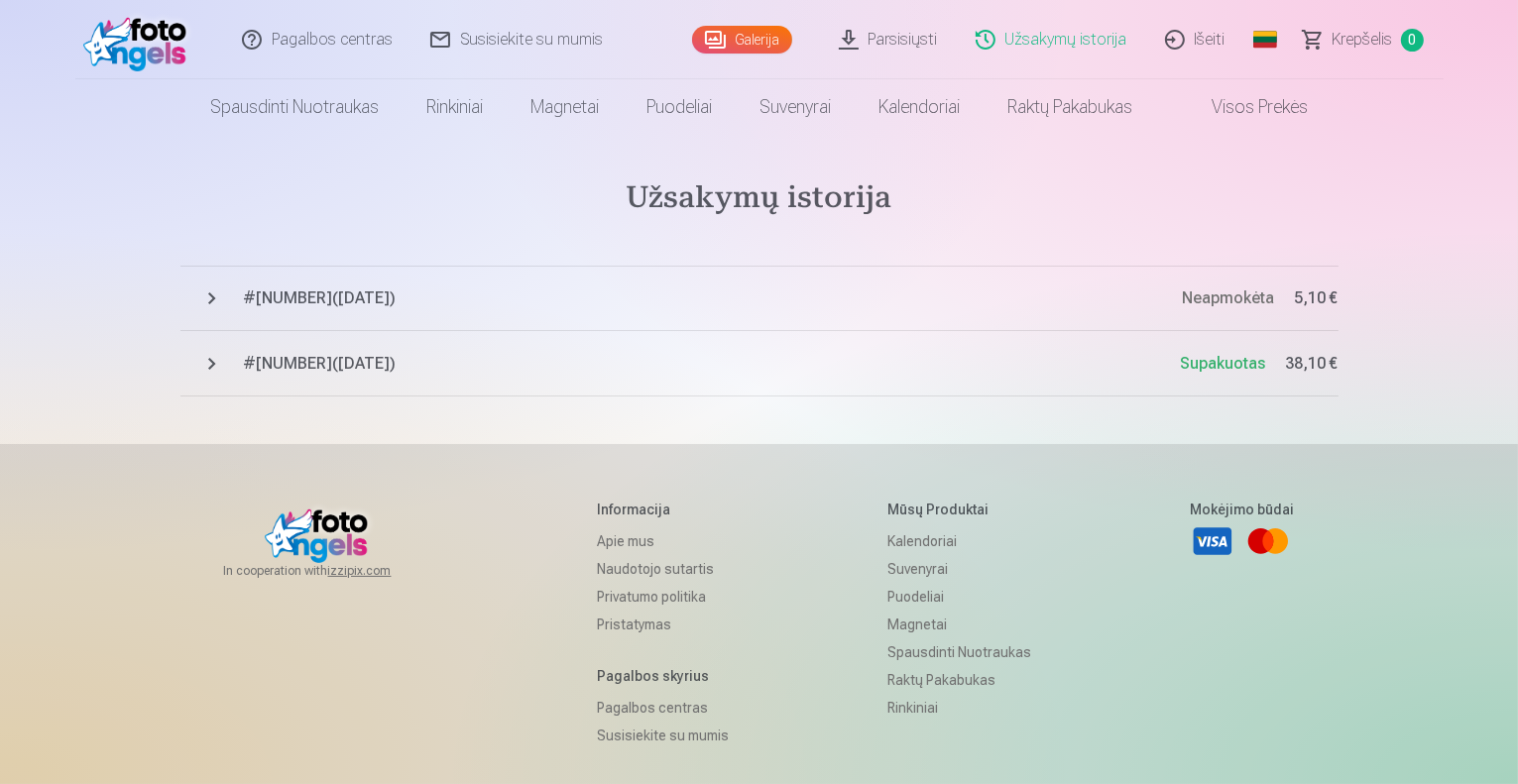 click on "# 14910855  ( [DATE] ) Supakuotas [PRICE]" at bounding box center [759, 364] 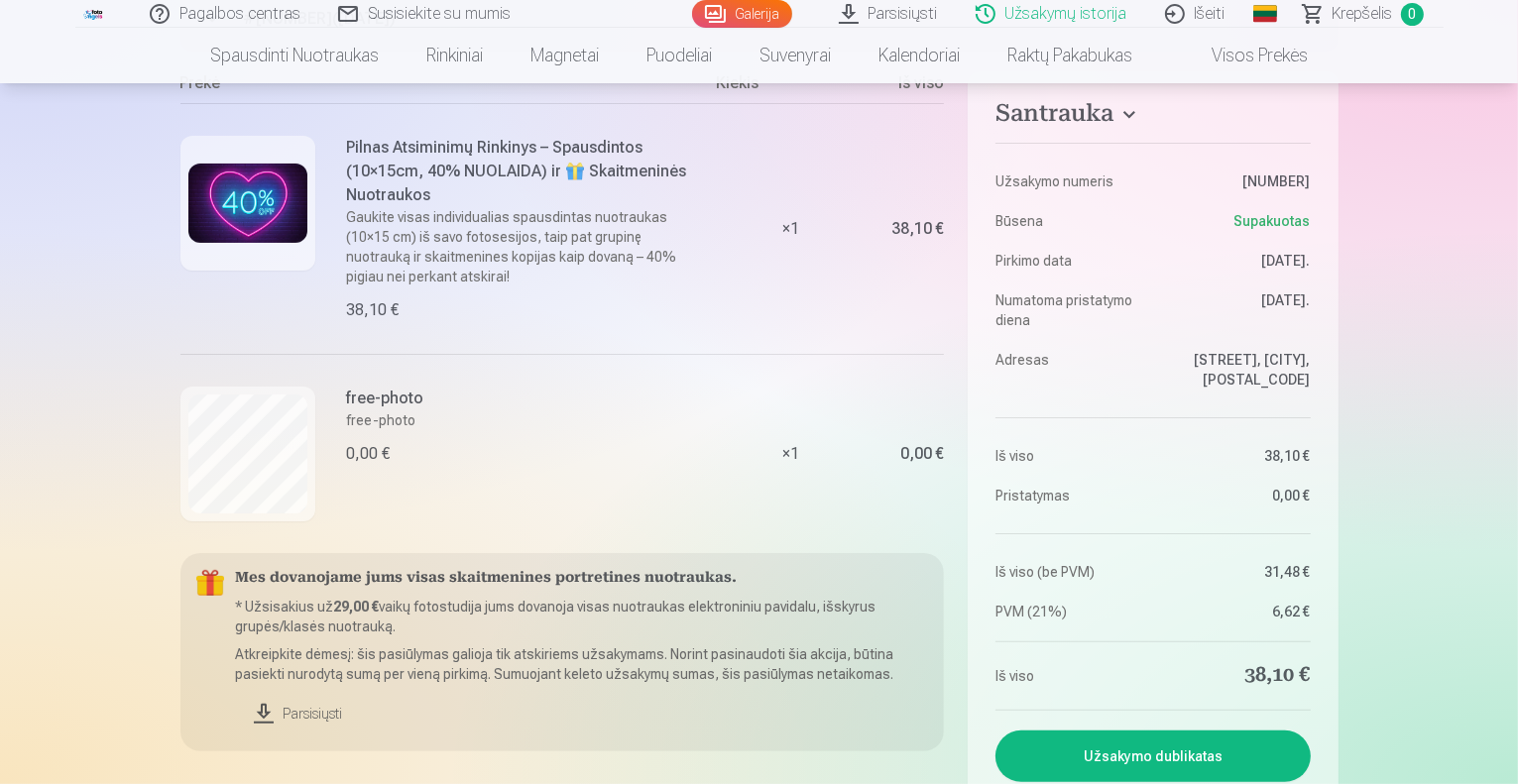 scroll, scrollTop: 396, scrollLeft: 0, axis: vertical 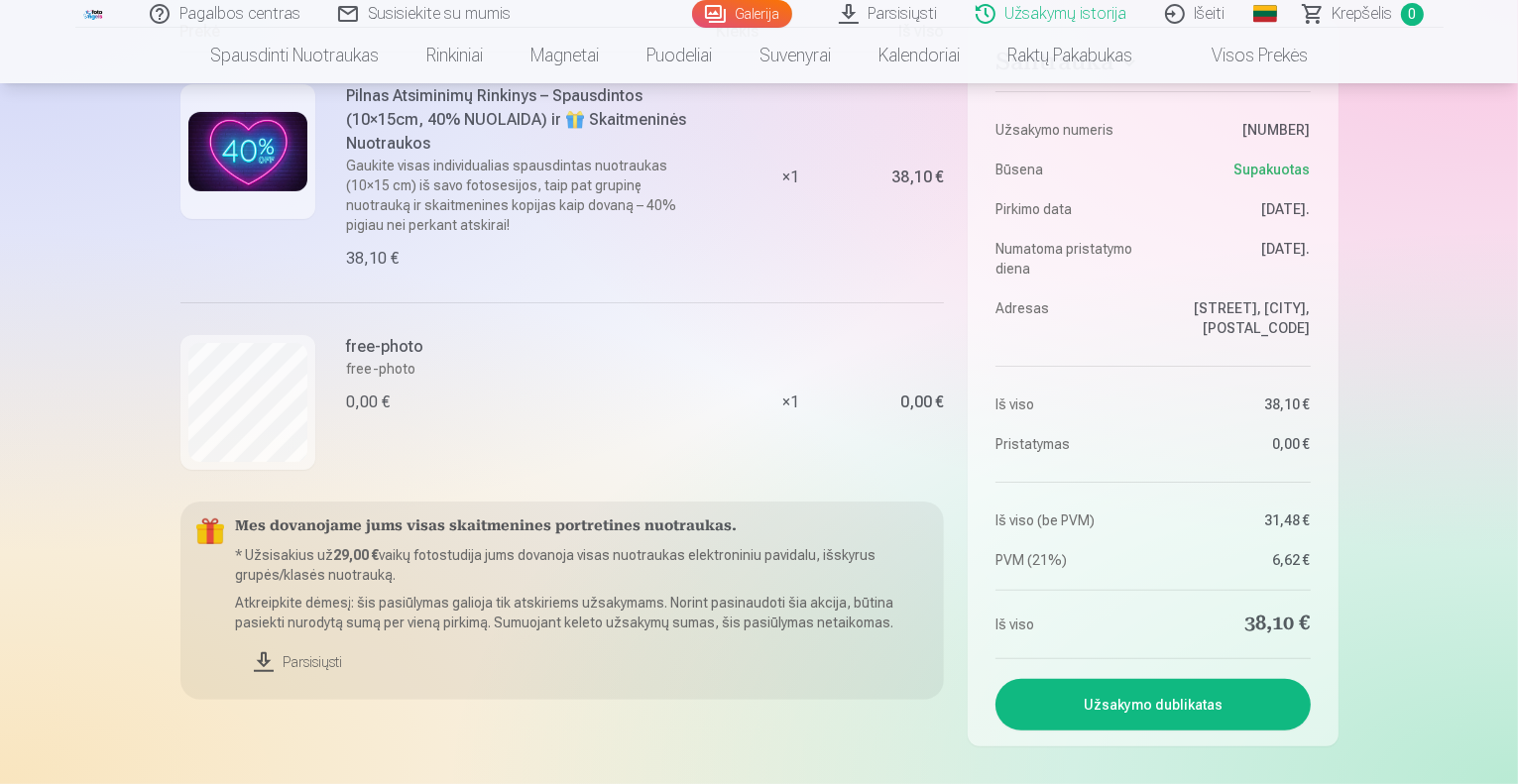 click on "Parsisiųsti" at bounding box center (582, 662) 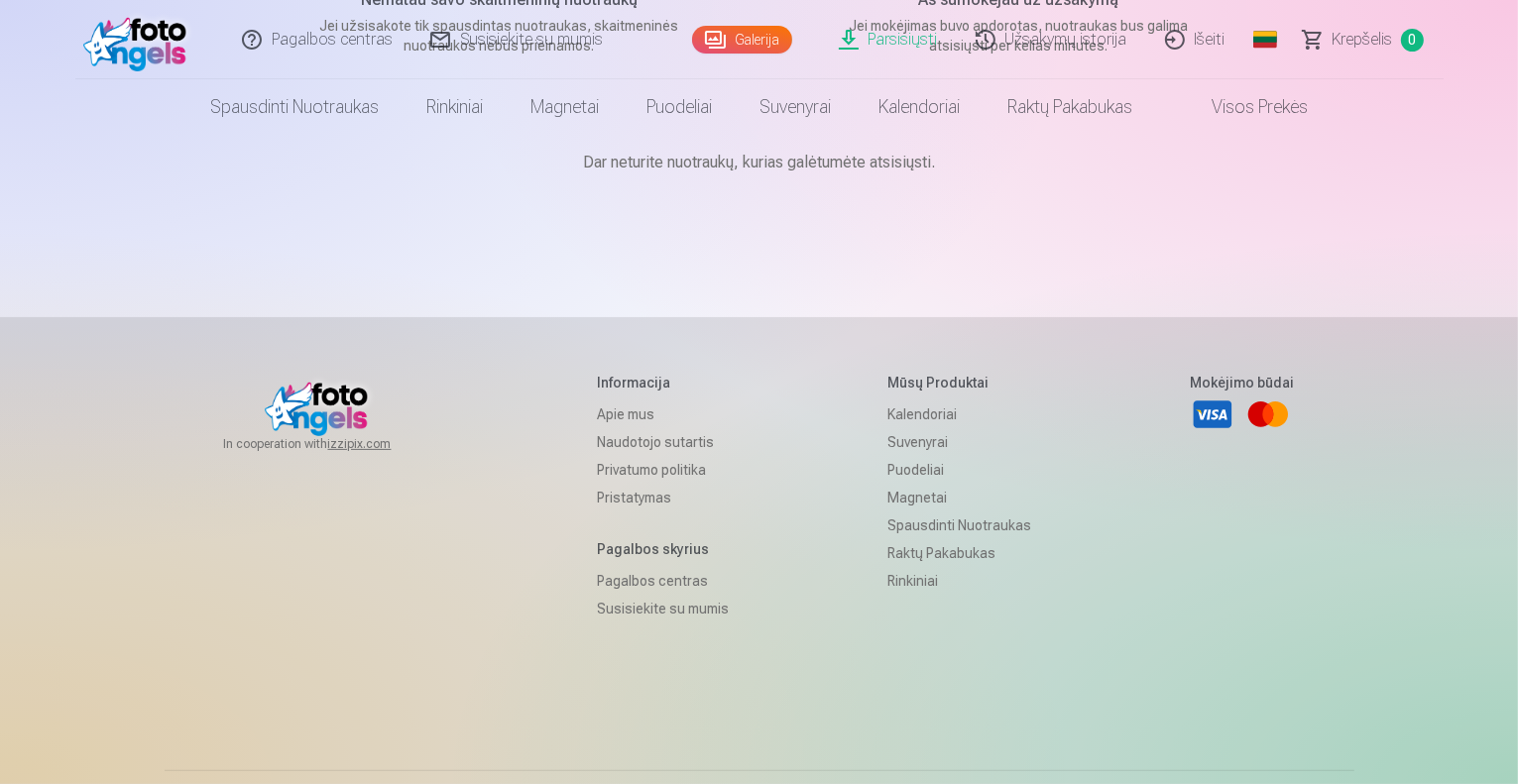 scroll, scrollTop: 0, scrollLeft: 0, axis: both 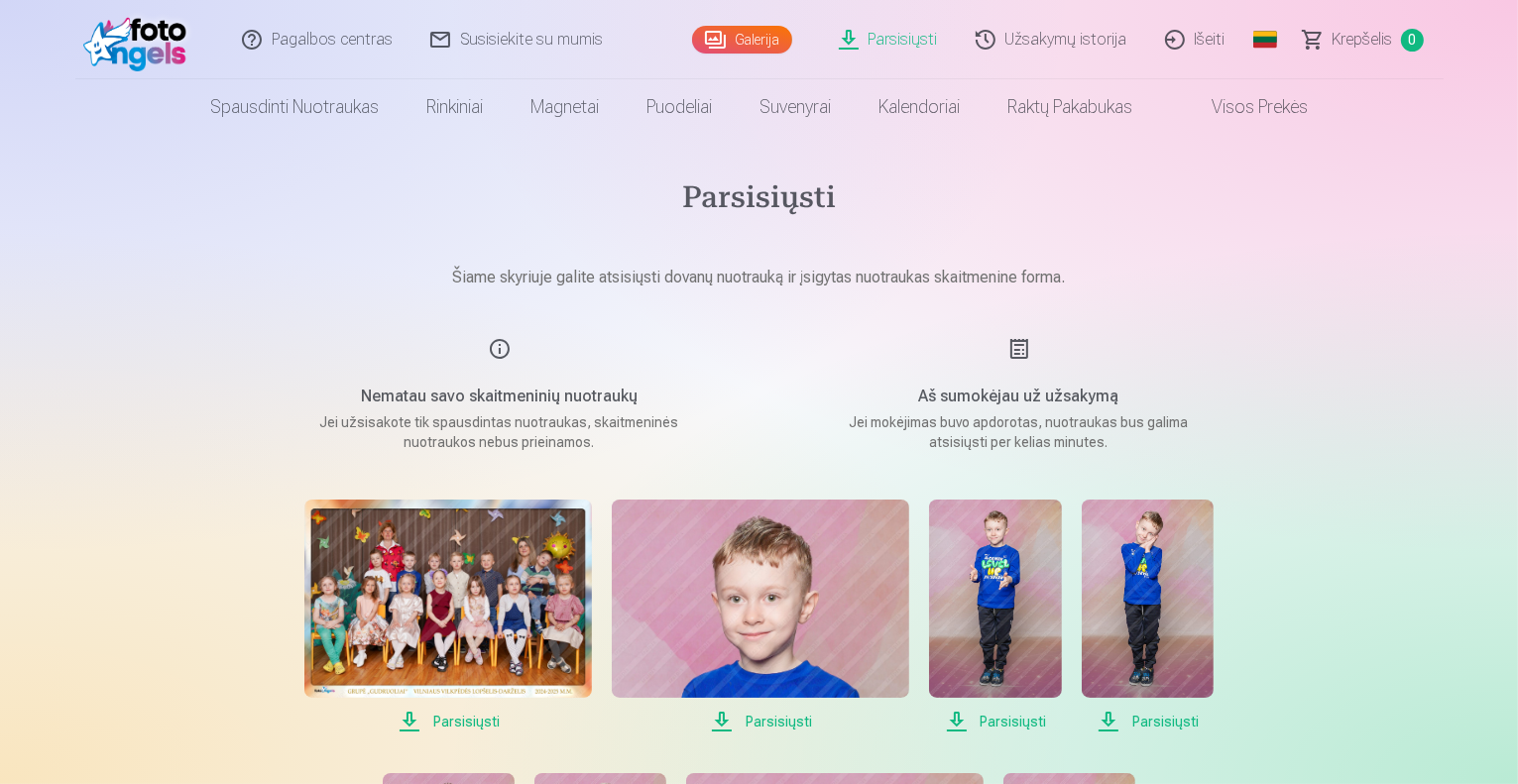 click on "Užsakymų istorija" at bounding box center (1052, 40) 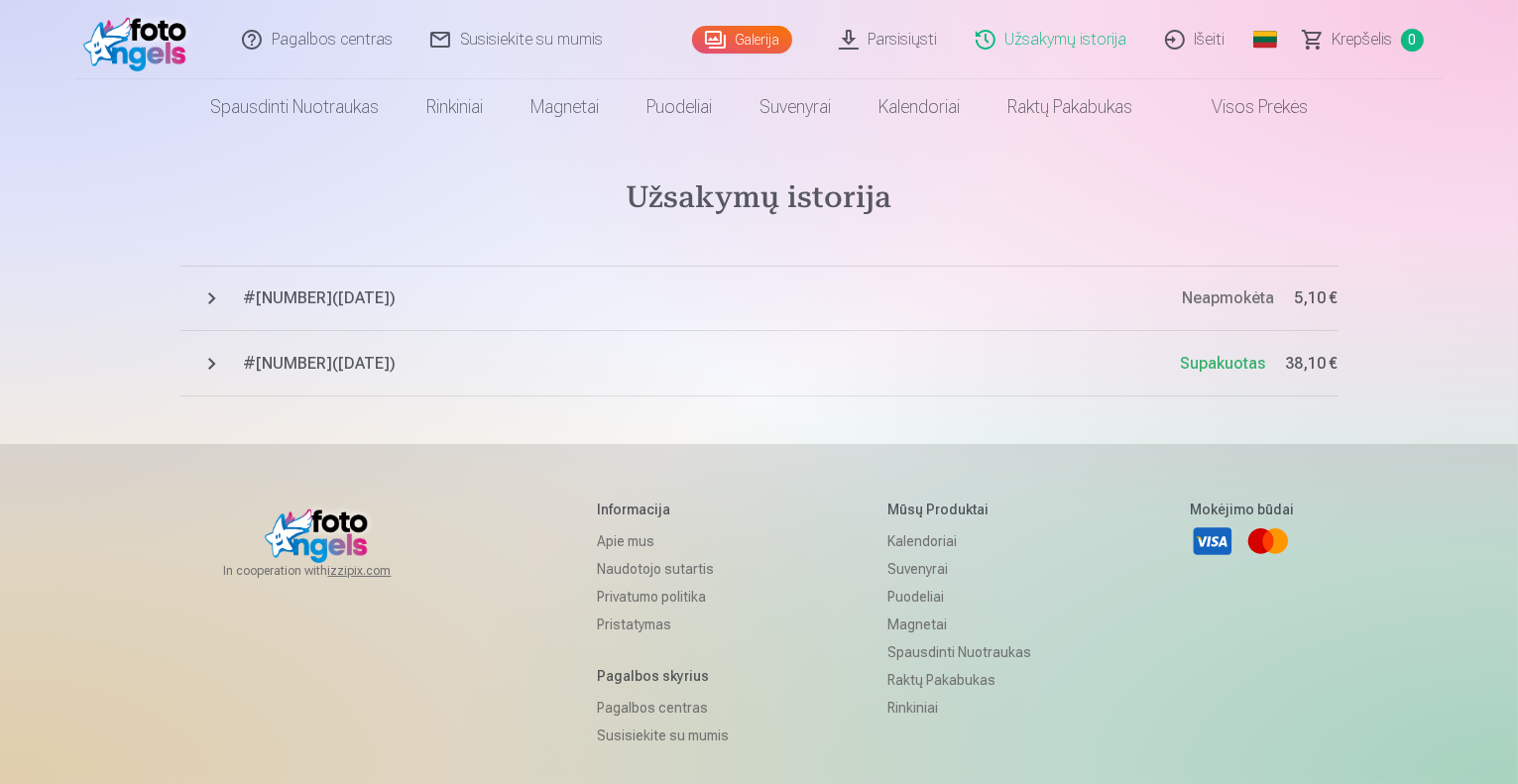 click on "# 10716607  ( [DATE] ) Neapmokėta [PRICE]" at bounding box center (759, 298) 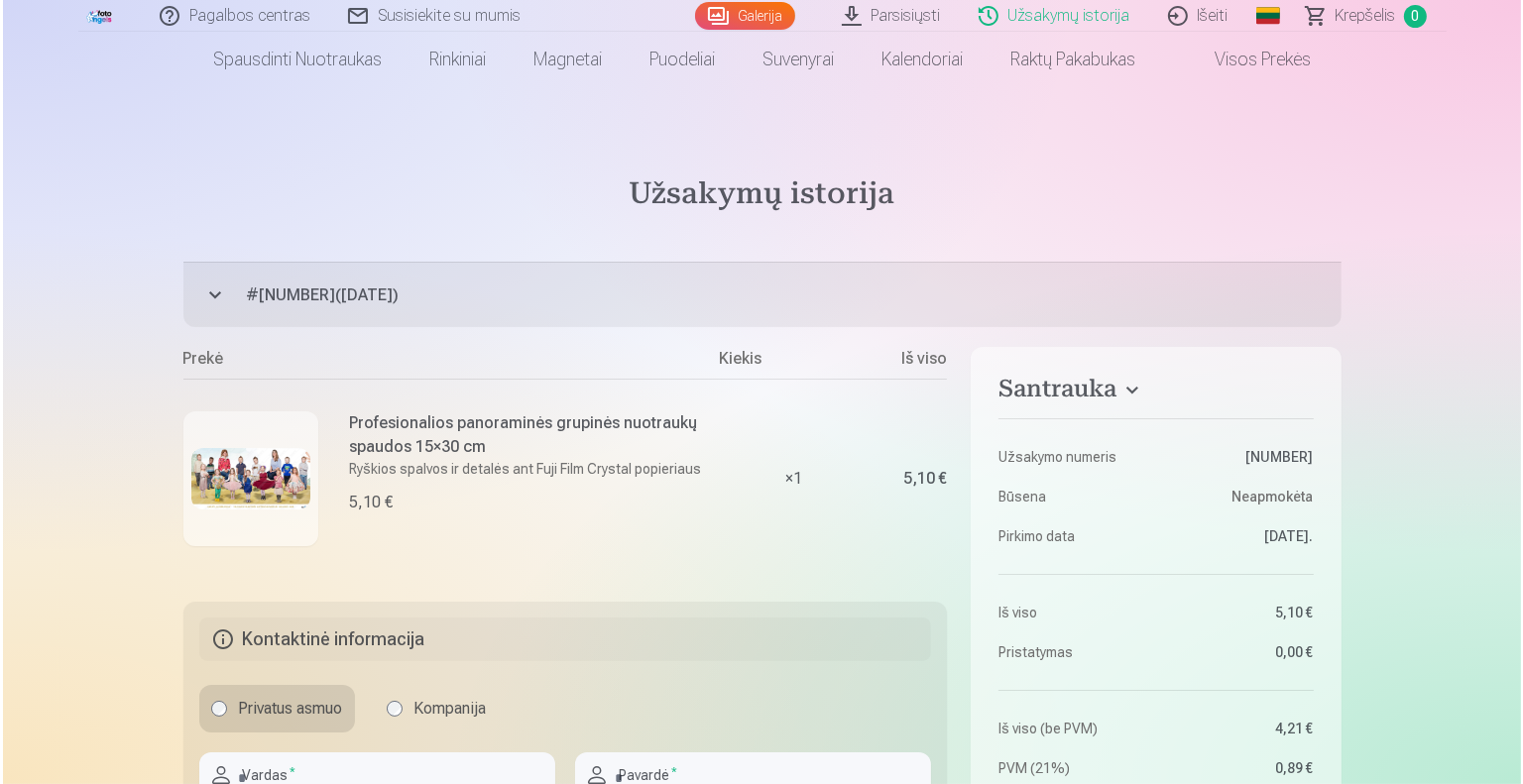 scroll, scrollTop: 0, scrollLeft: 0, axis: both 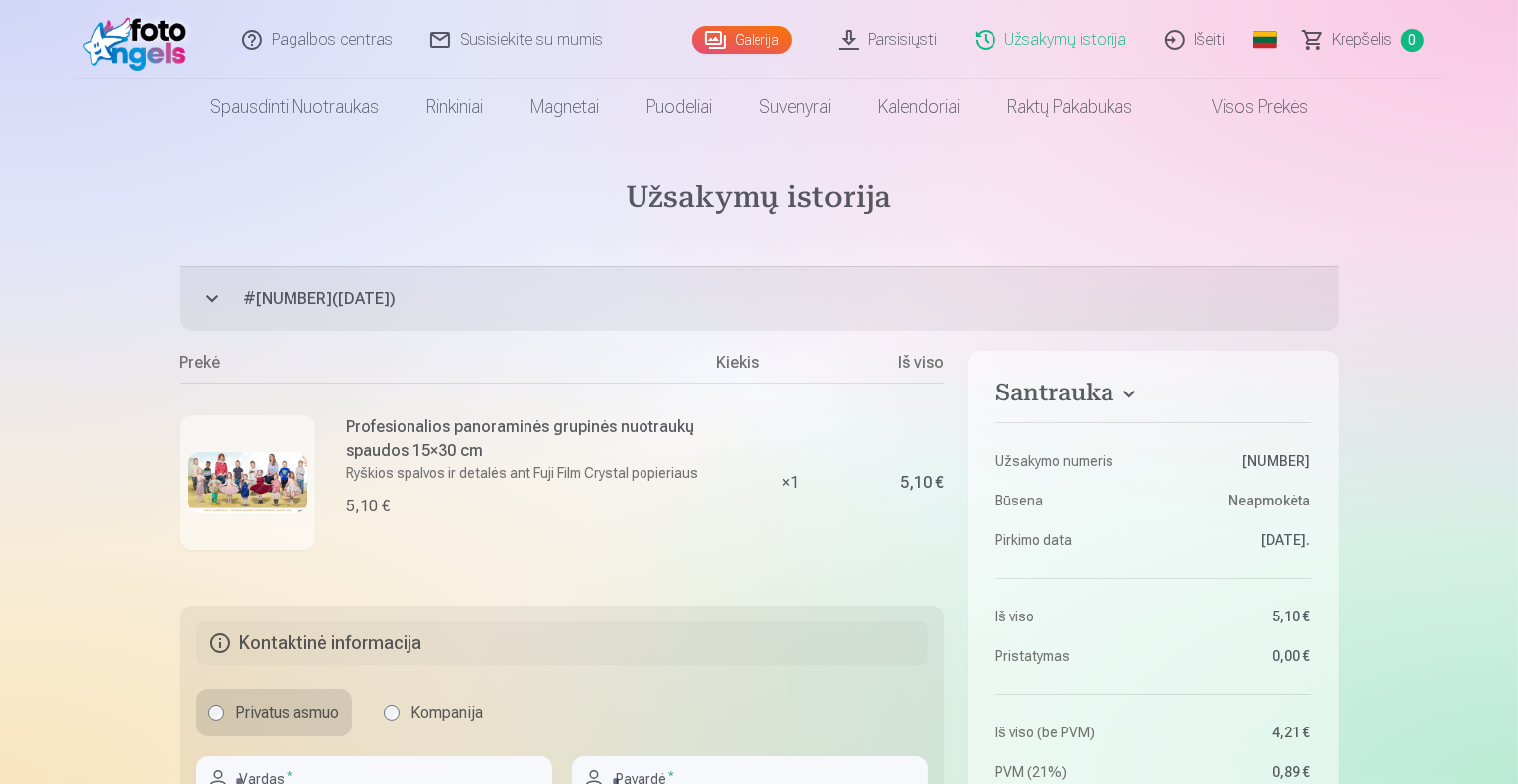 click on "# 10716607  ( [DATE] ) Neapmokėta [PRICE]" at bounding box center [759, 298] 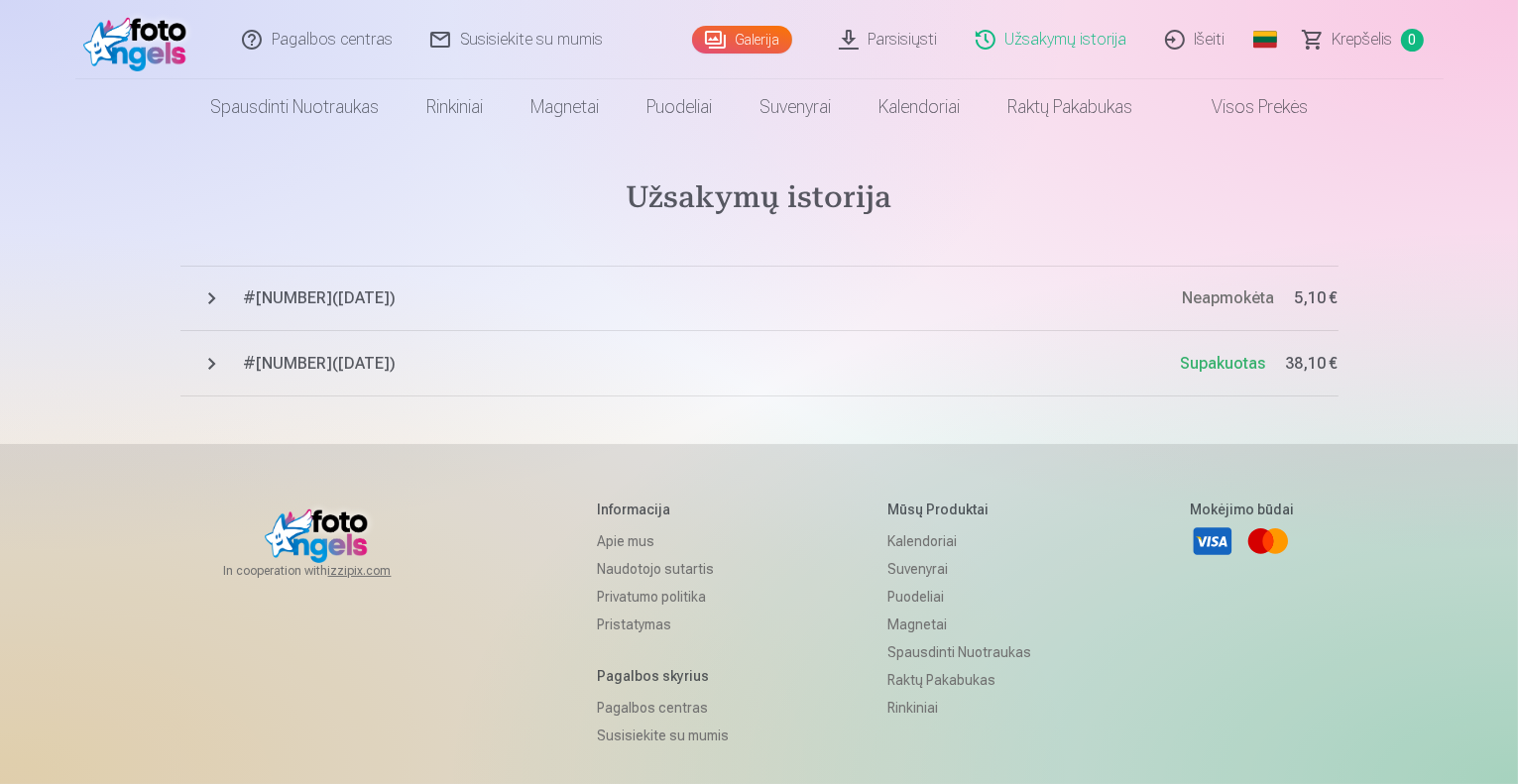 click on "# 14910855  ( [DATE] ) Supakuotas [PRICE]" at bounding box center [759, 364] 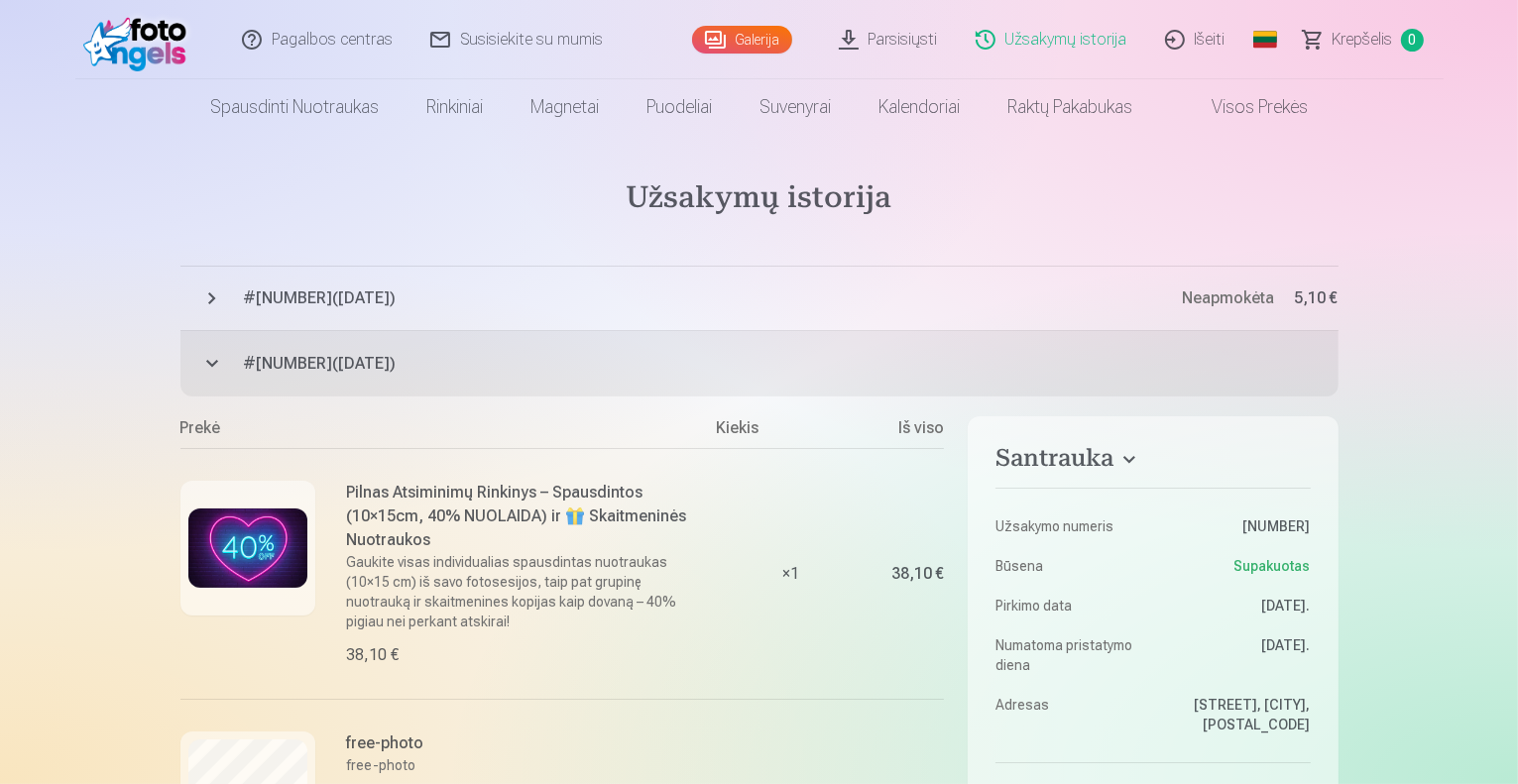 click on "# 10716607  ( [DATE] ) Neapmokėta [PRICE]" at bounding box center [759, 298] 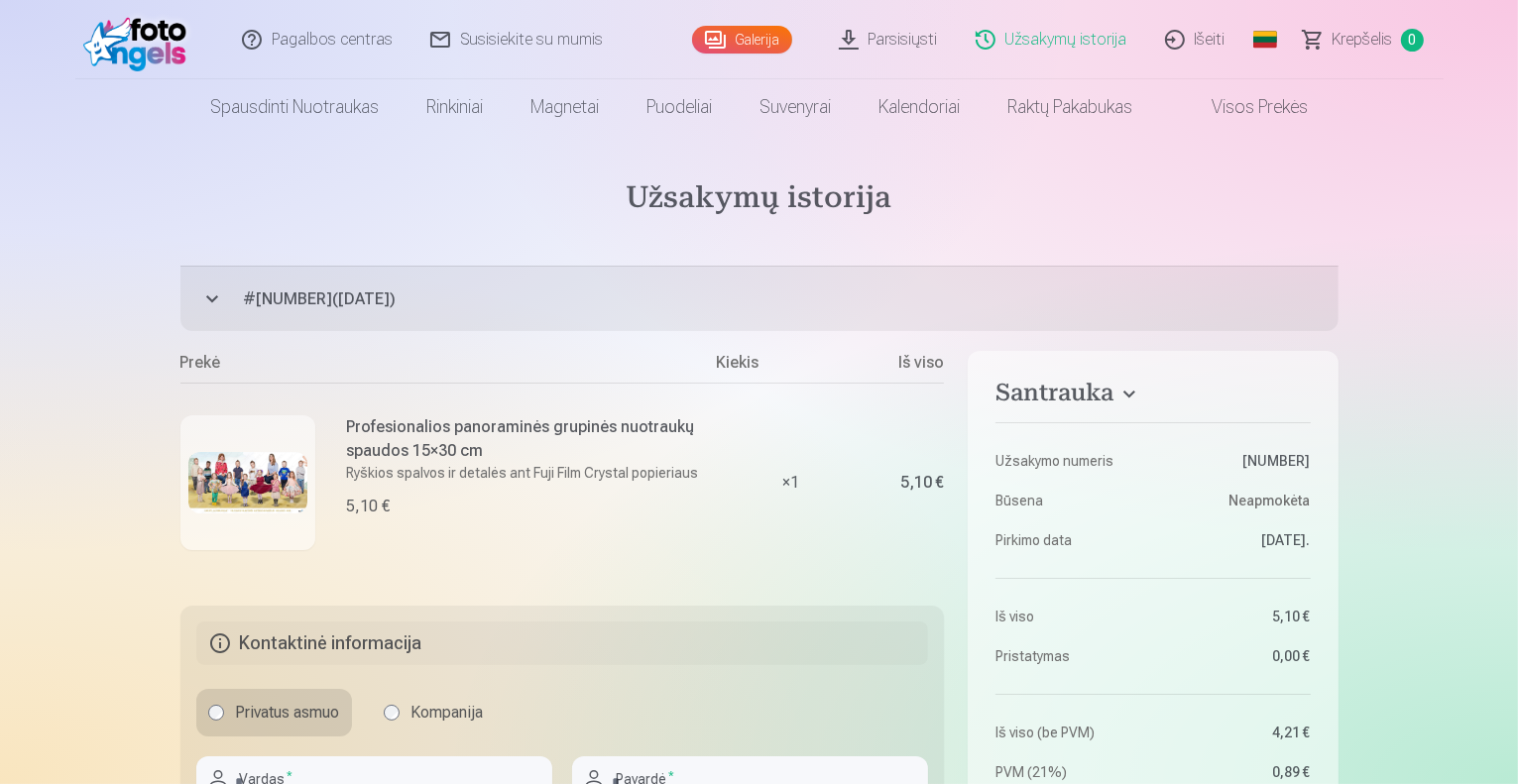 click at bounding box center [248, 482] 